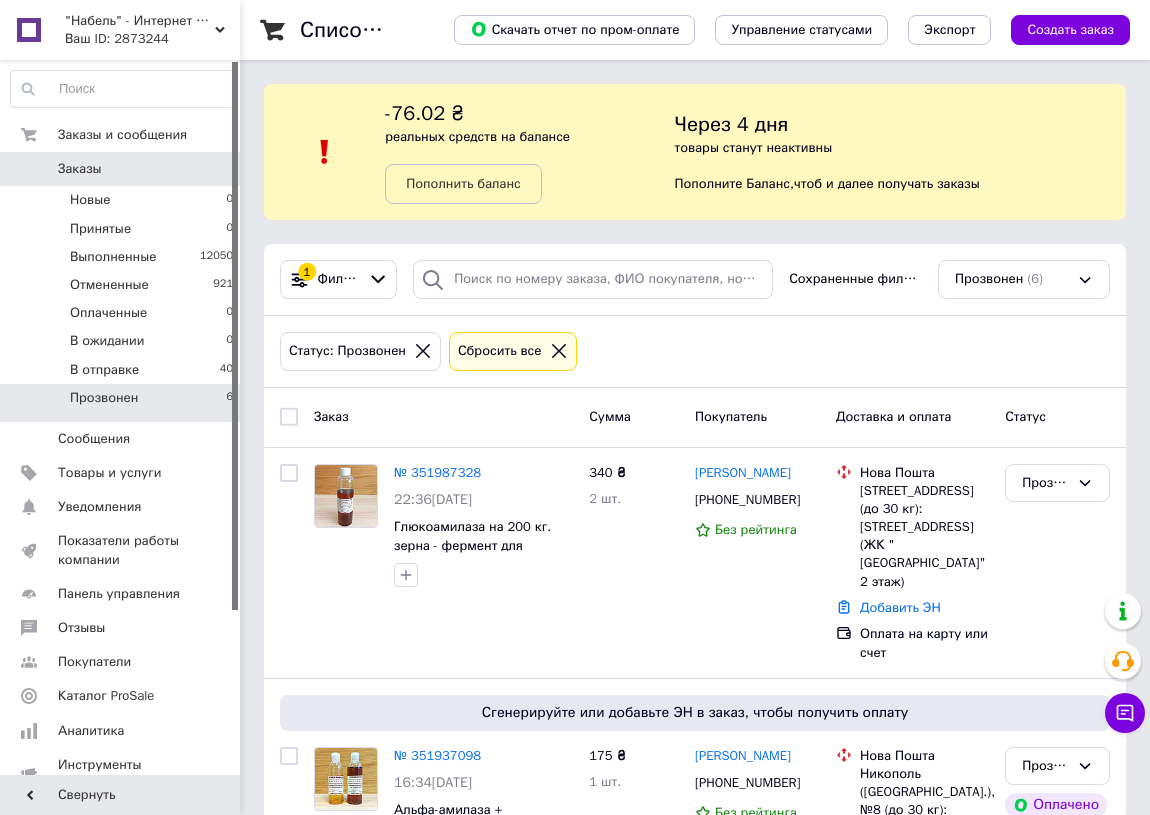 scroll, scrollTop: 0, scrollLeft: 0, axis: both 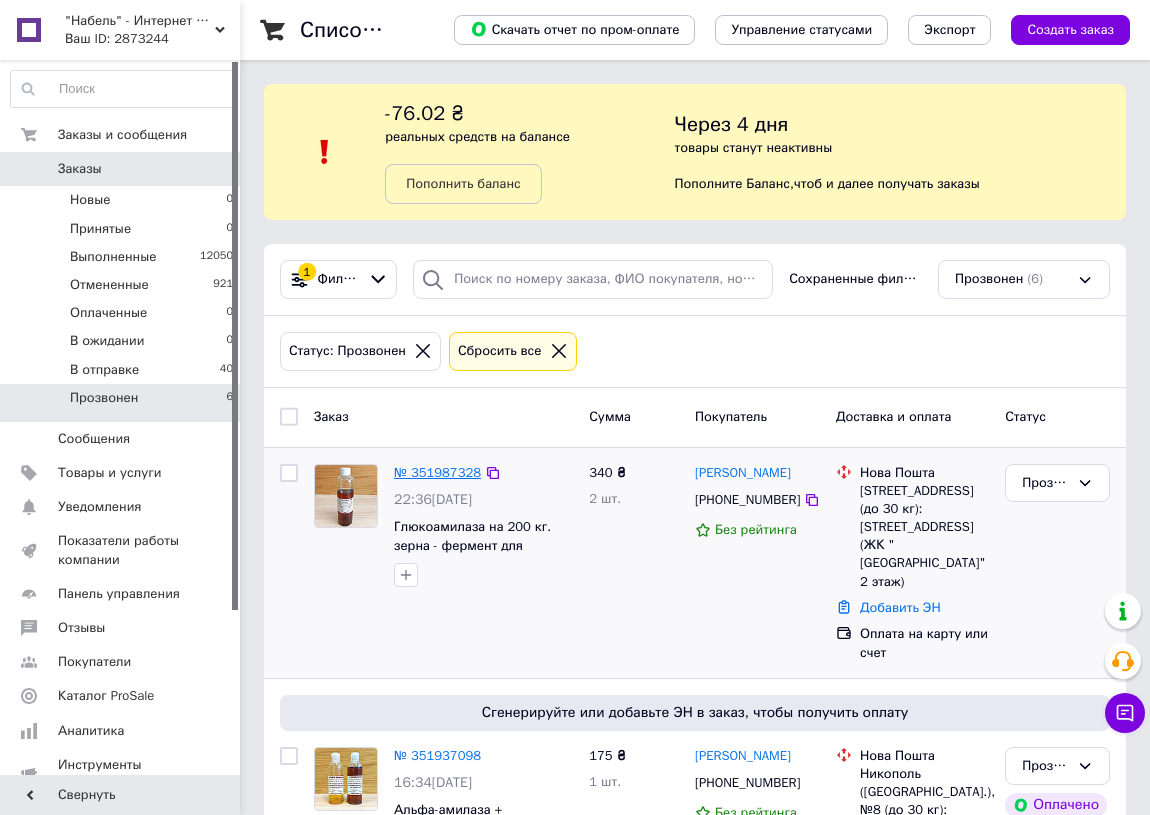 click on "№ 351987328" at bounding box center (437, 472) 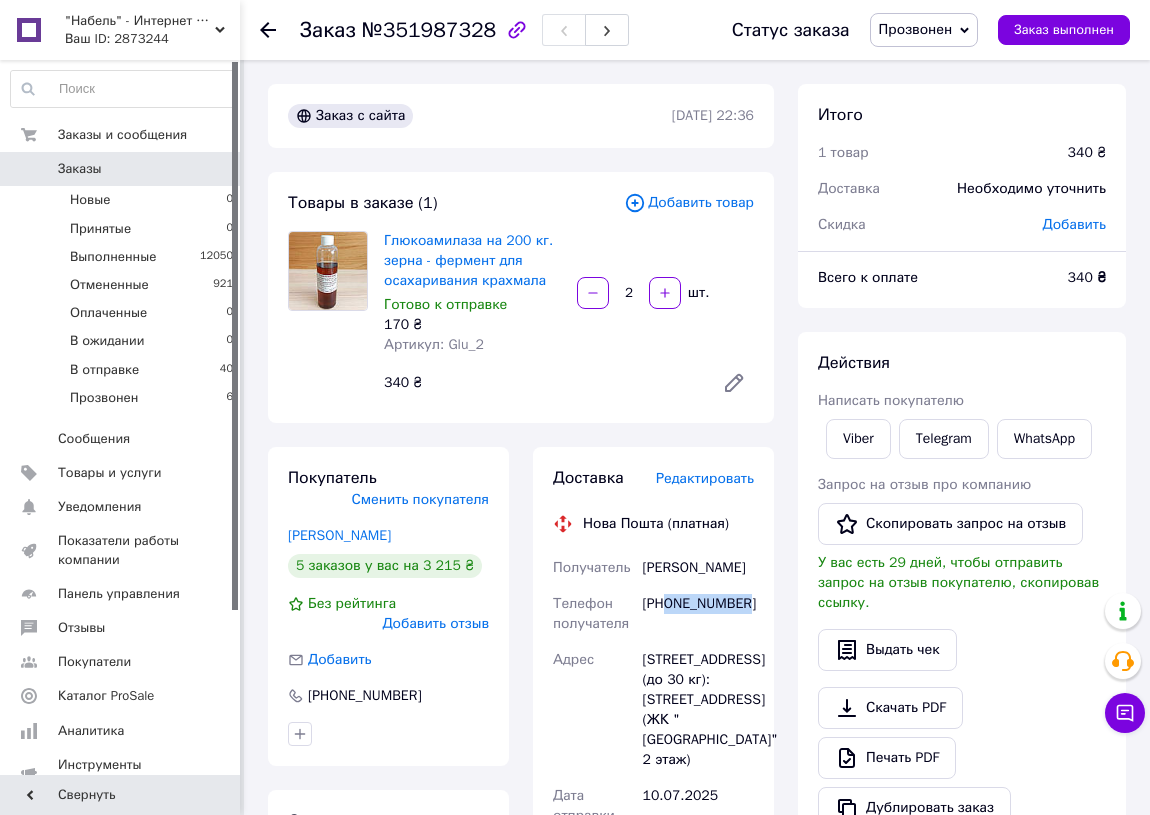 drag, startPoint x: 751, startPoint y: 604, endPoint x: 663, endPoint y: 609, distance: 88.14193 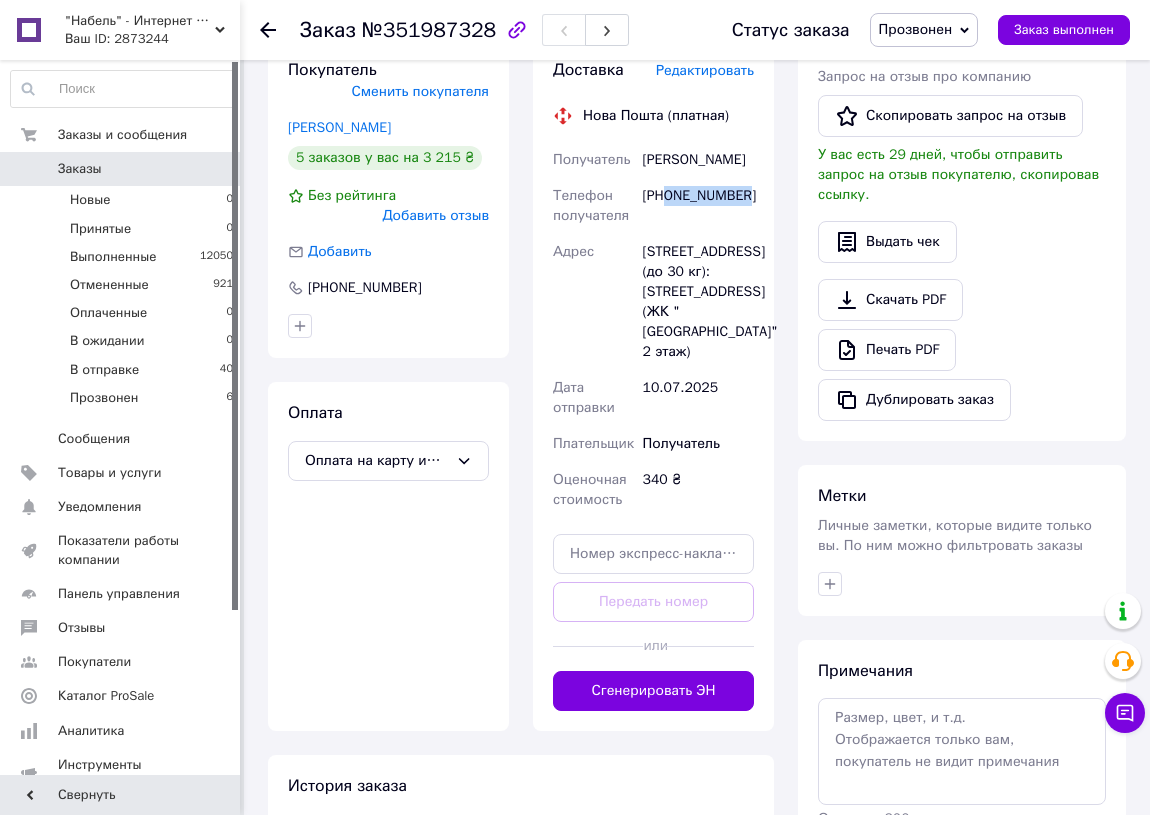 scroll, scrollTop: 363, scrollLeft: 0, axis: vertical 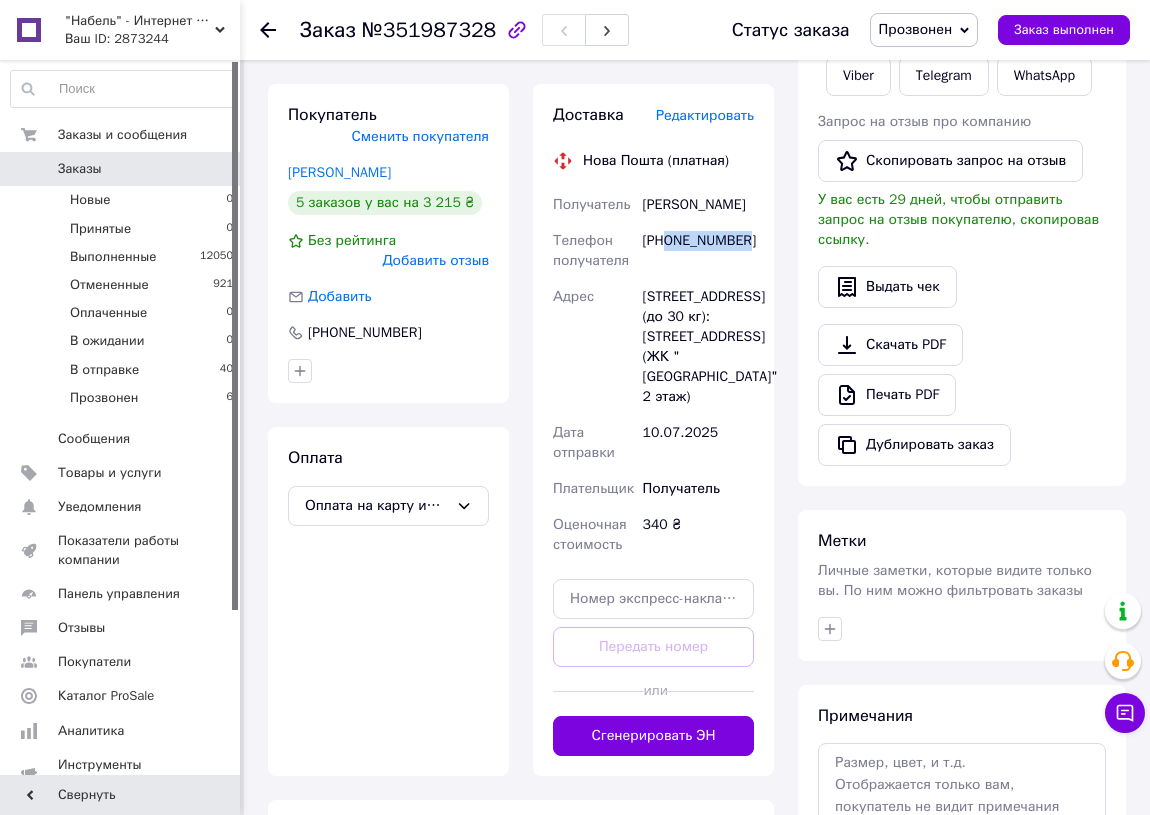 copy on "0987640173" 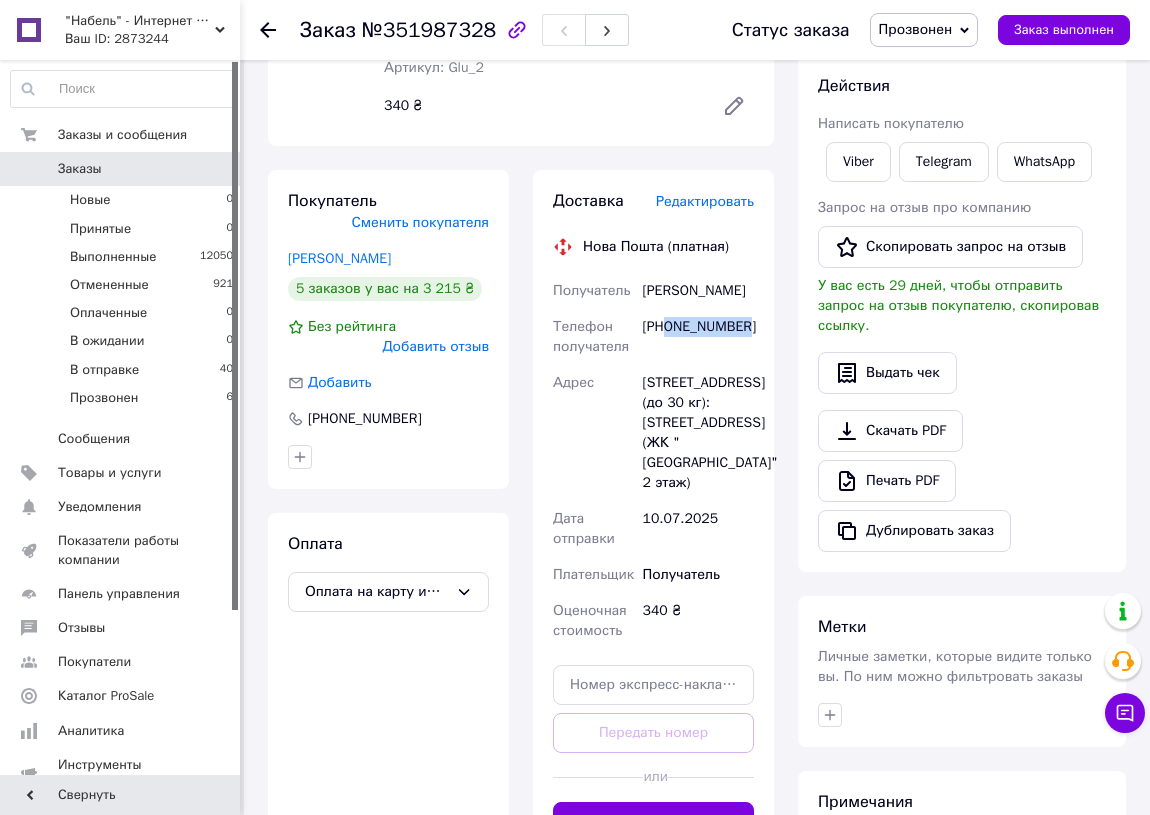 scroll, scrollTop: 0, scrollLeft: 0, axis: both 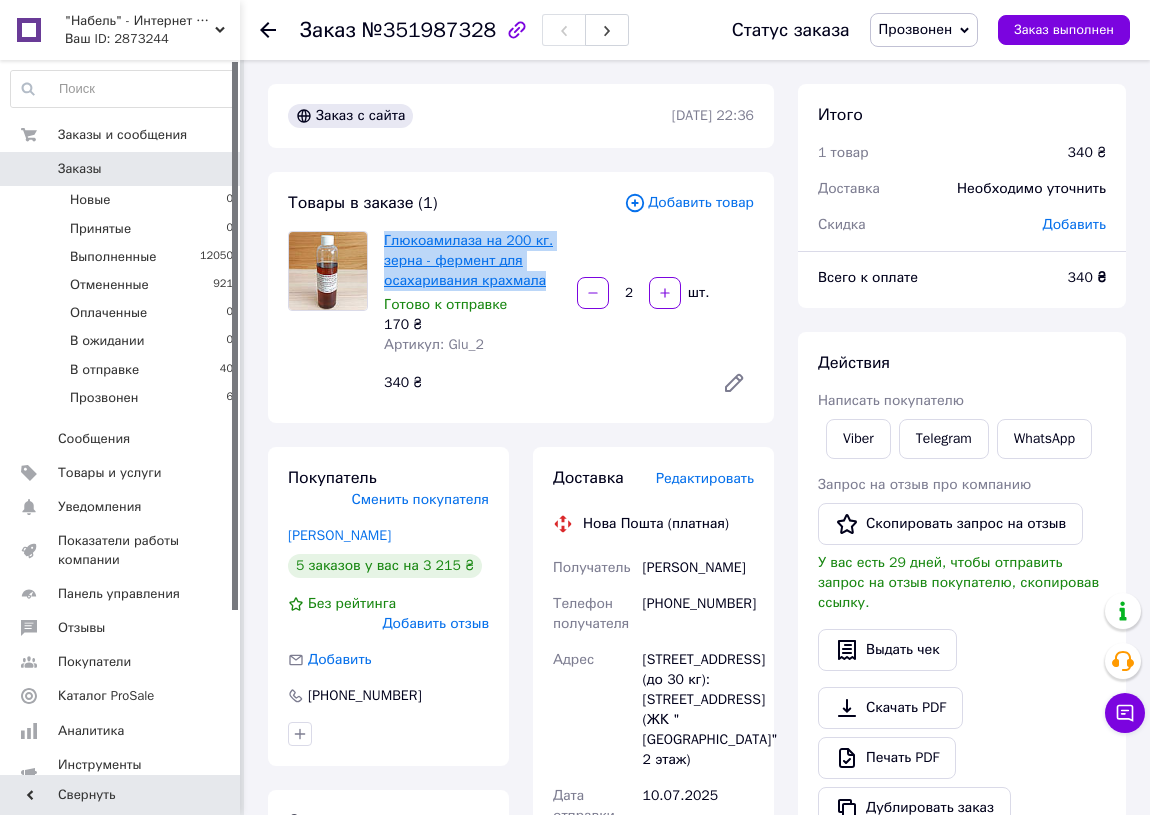 drag, startPoint x: 546, startPoint y: 280, endPoint x: 386, endPoint y: 237, distance: 165.6774 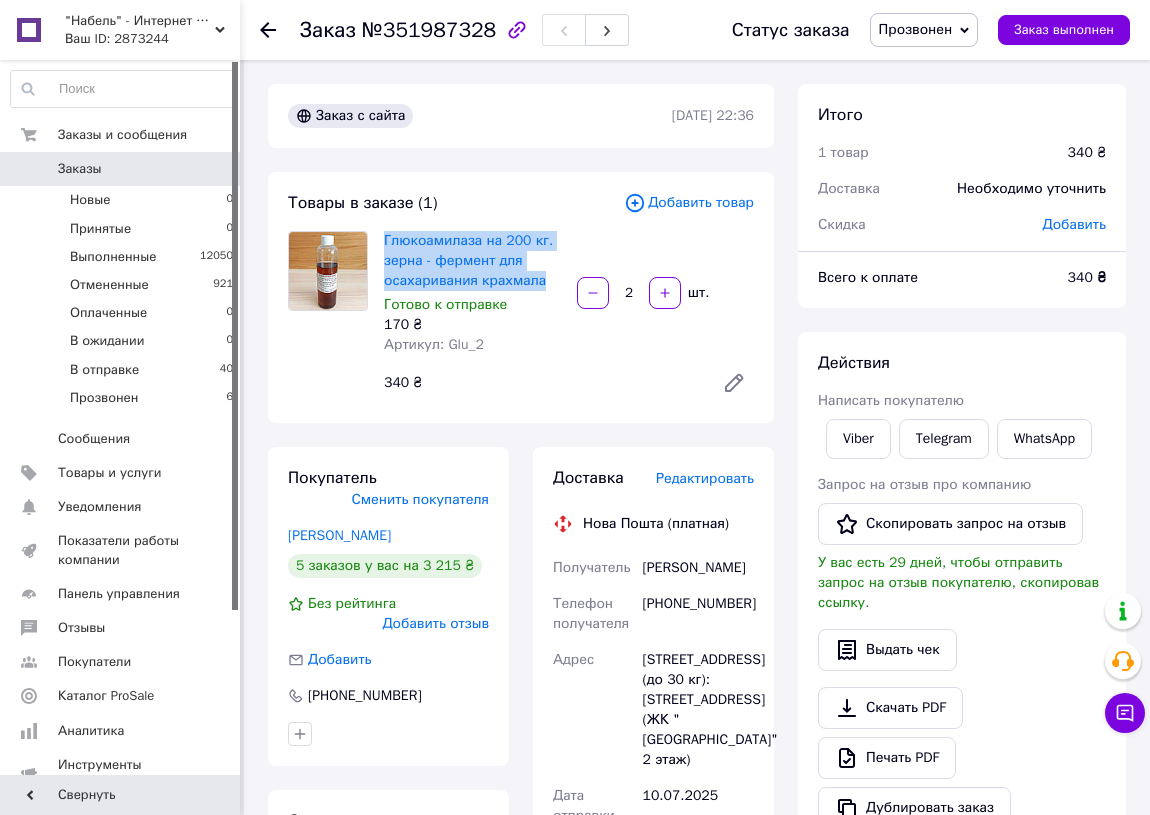 copy on "Глюкоамилаза на 200 кг. зерна - фермент для осахаривания крахмала" 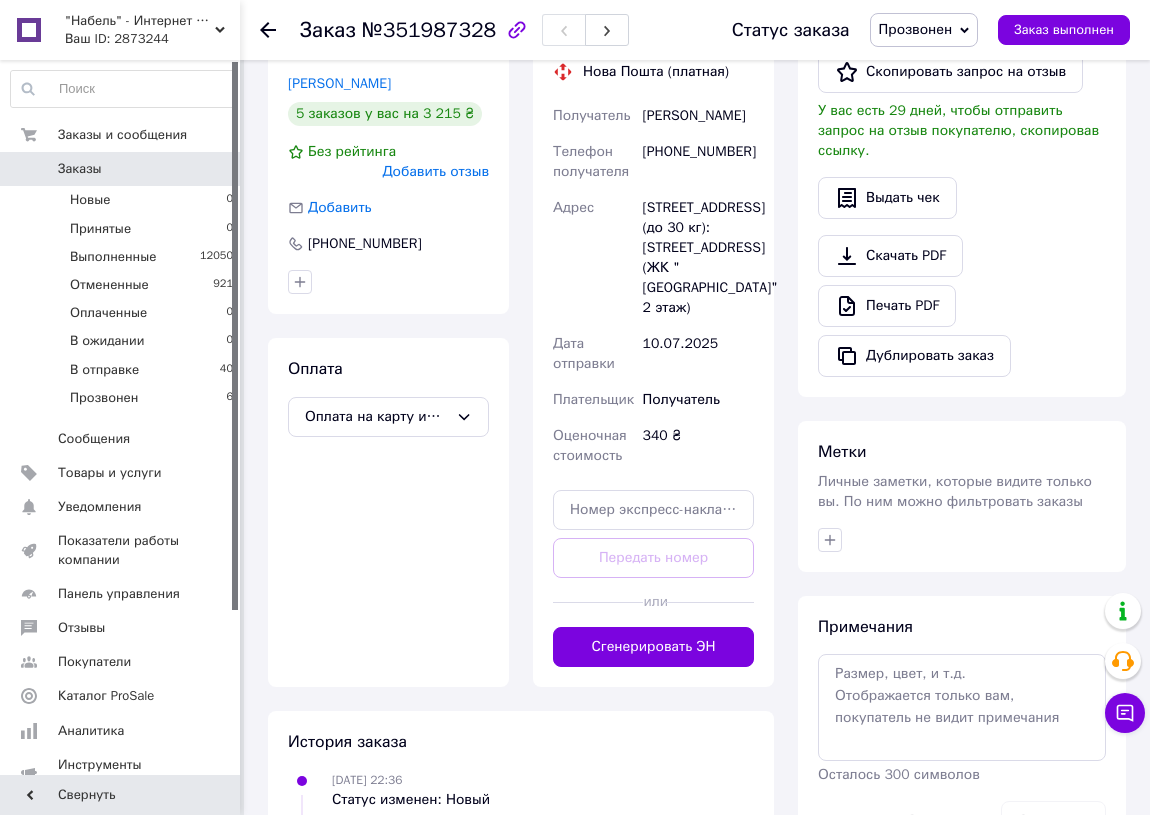 scroll, scrollTop: 454, scrollLeft: 0, axis: vertical 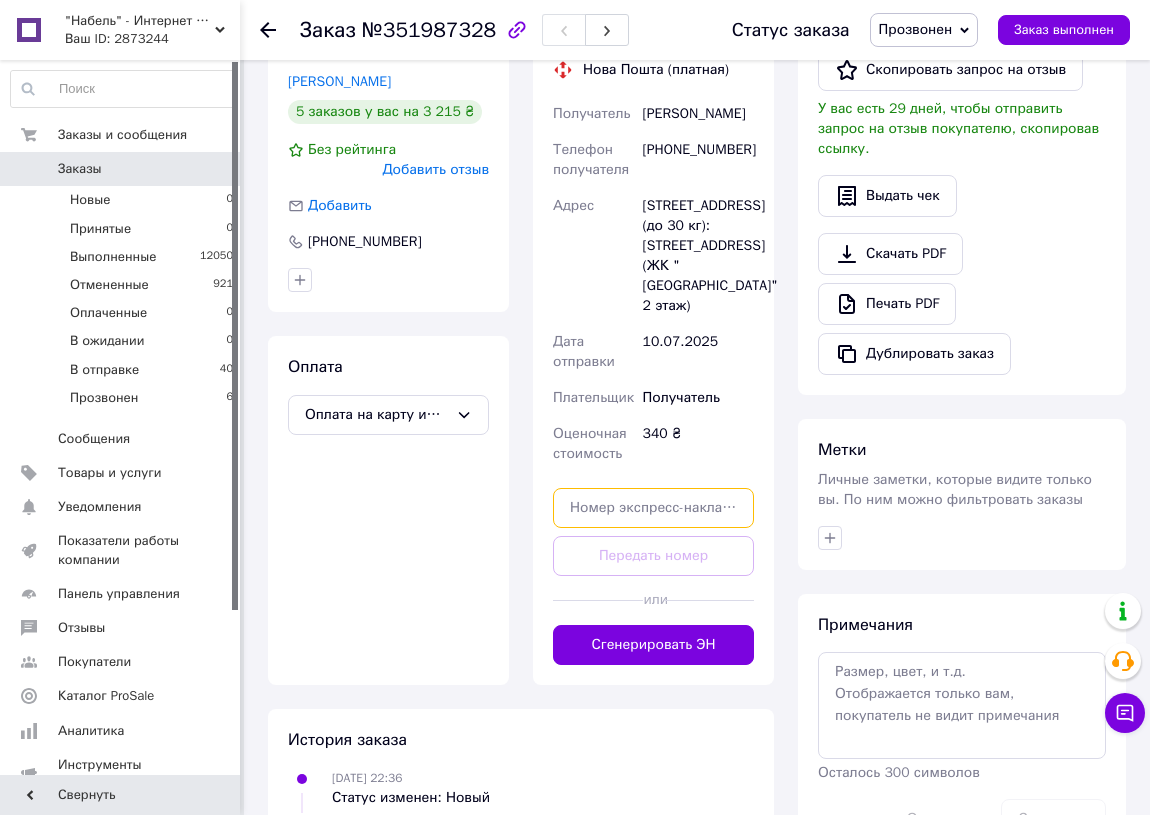 click at bounding box center [653, 508] 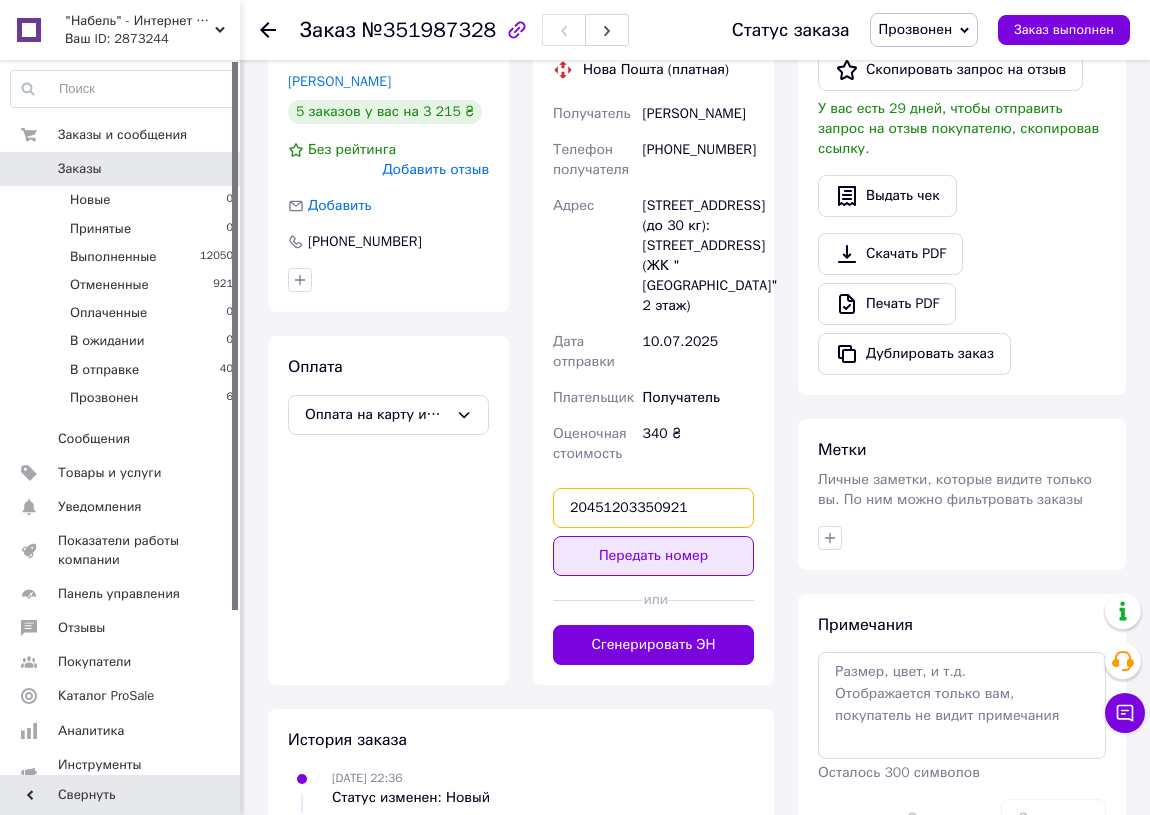 type on "20451203350921" 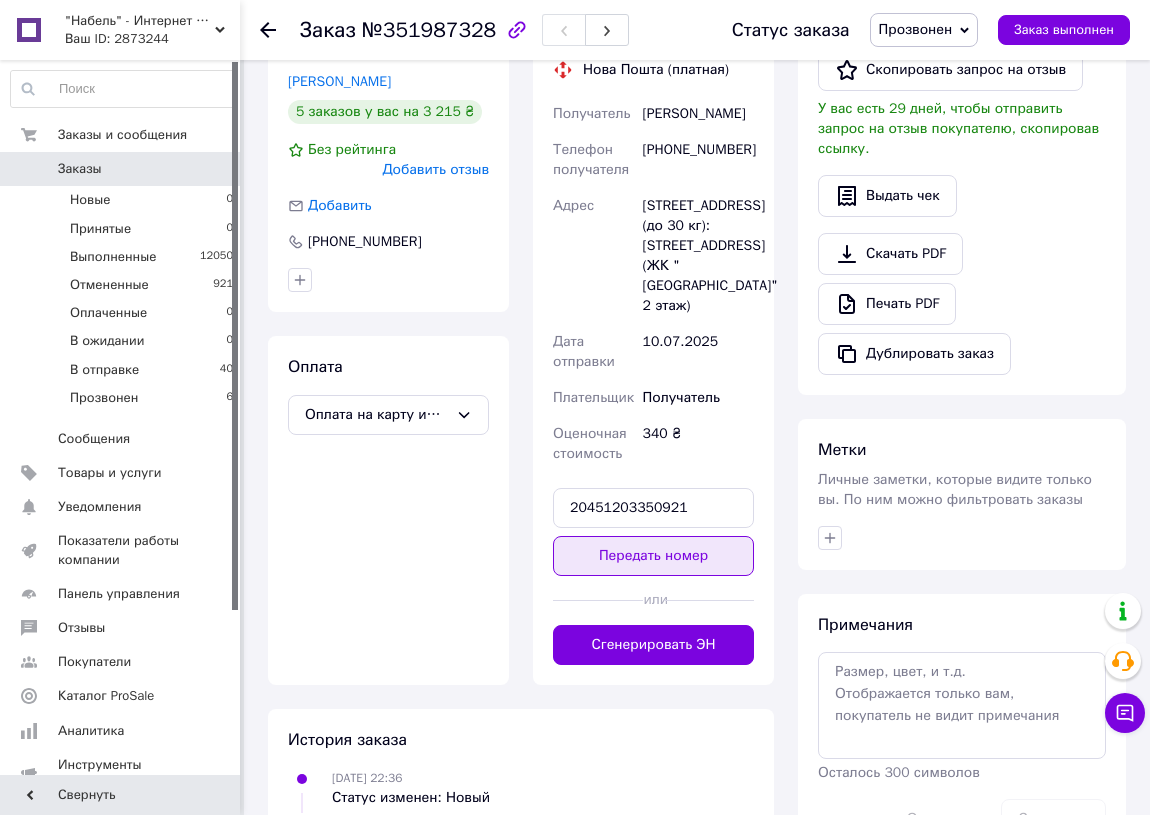 click on "Передать номер" at bounding box center [653, 556] 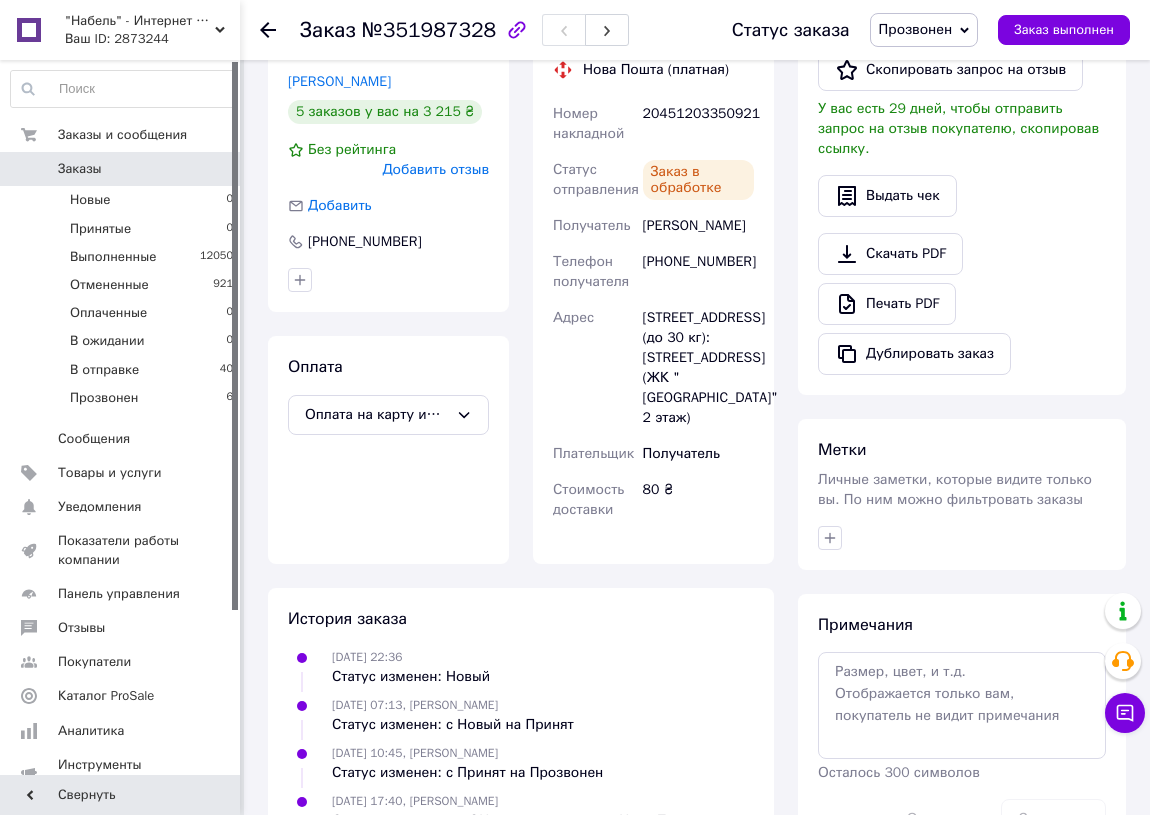 click on "Прозвонен" at bounding box center [924, 30] 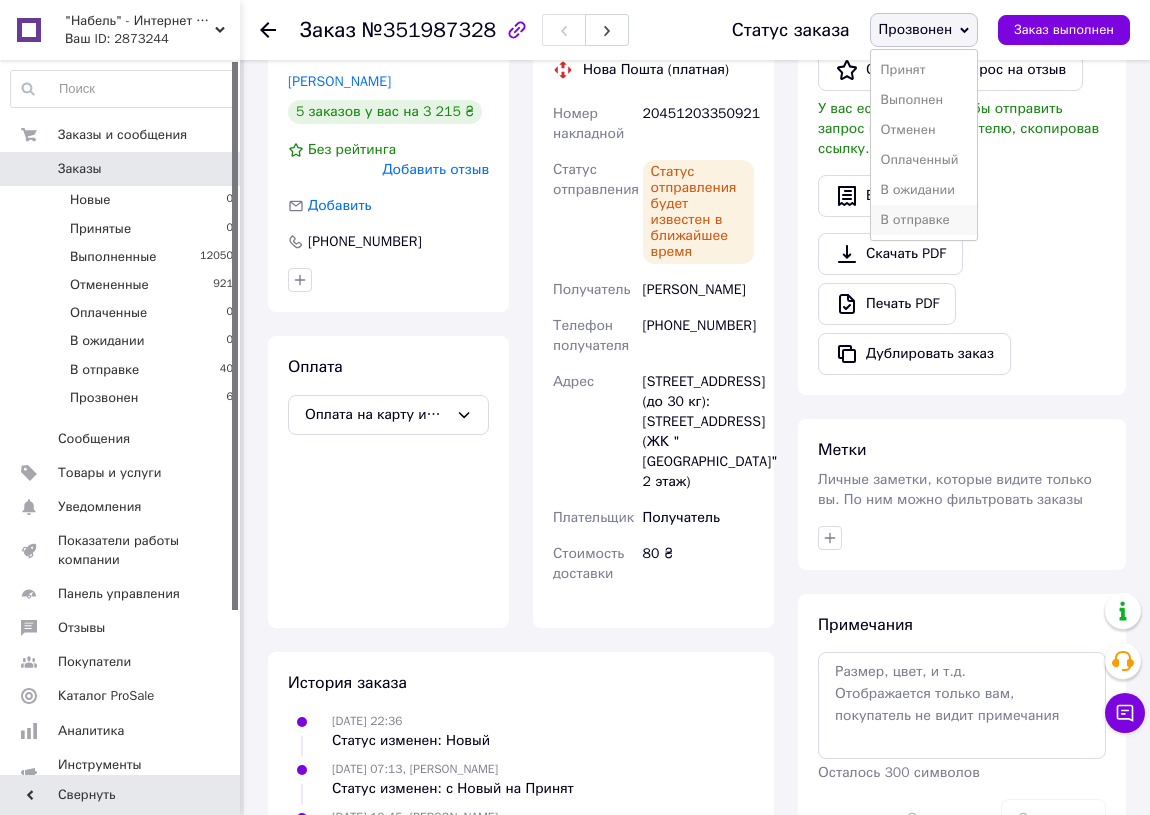 click on "В отправке" at bounding box center (924, 220) 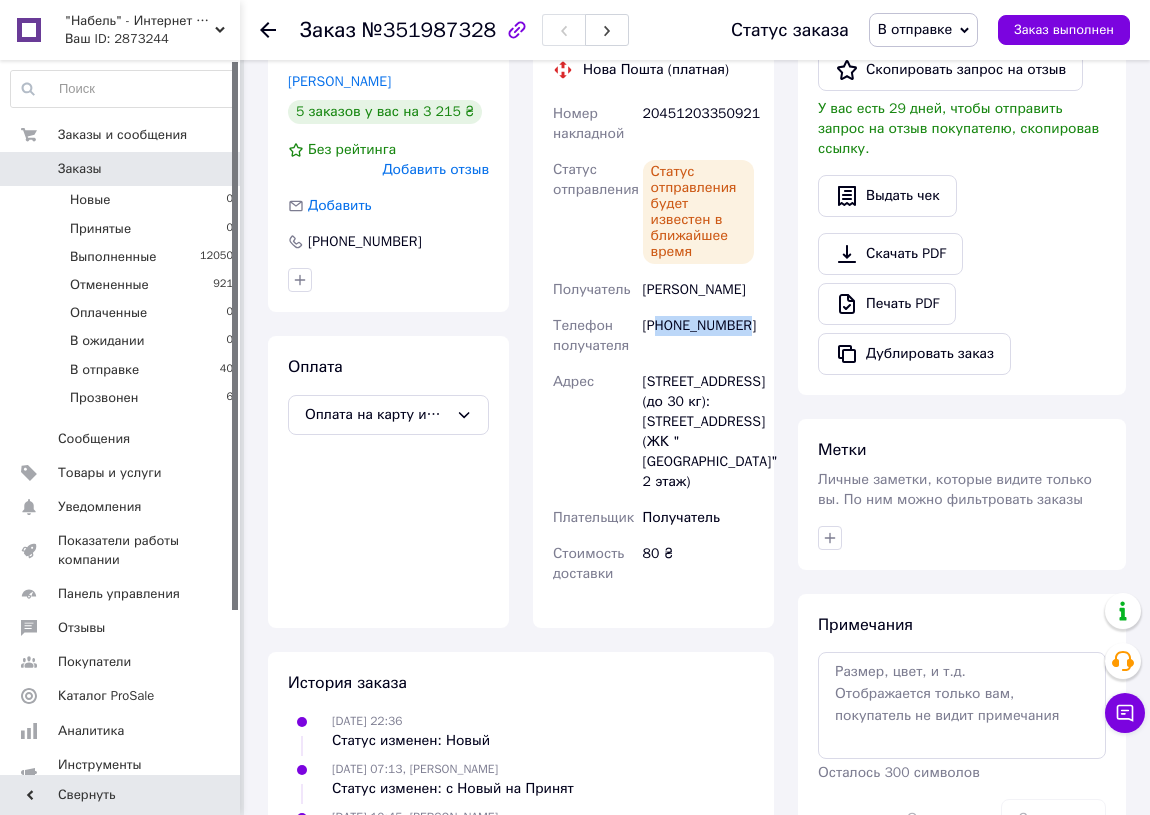 drag, startPoint x: 754, startPoint y: 327, endPoint x: 660, endPoint y: 325, distance: 94.02127 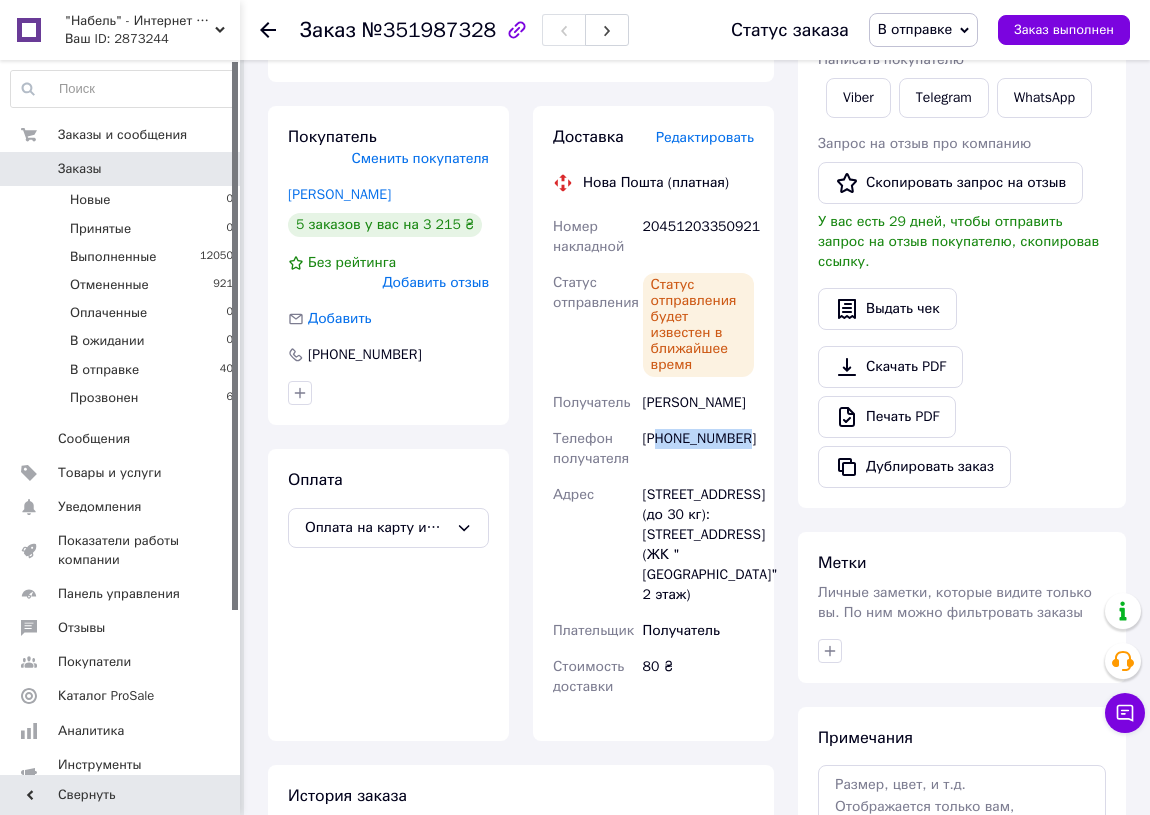 scroll, scrollTop: 90, scrollLeft: 0, axis: vertical 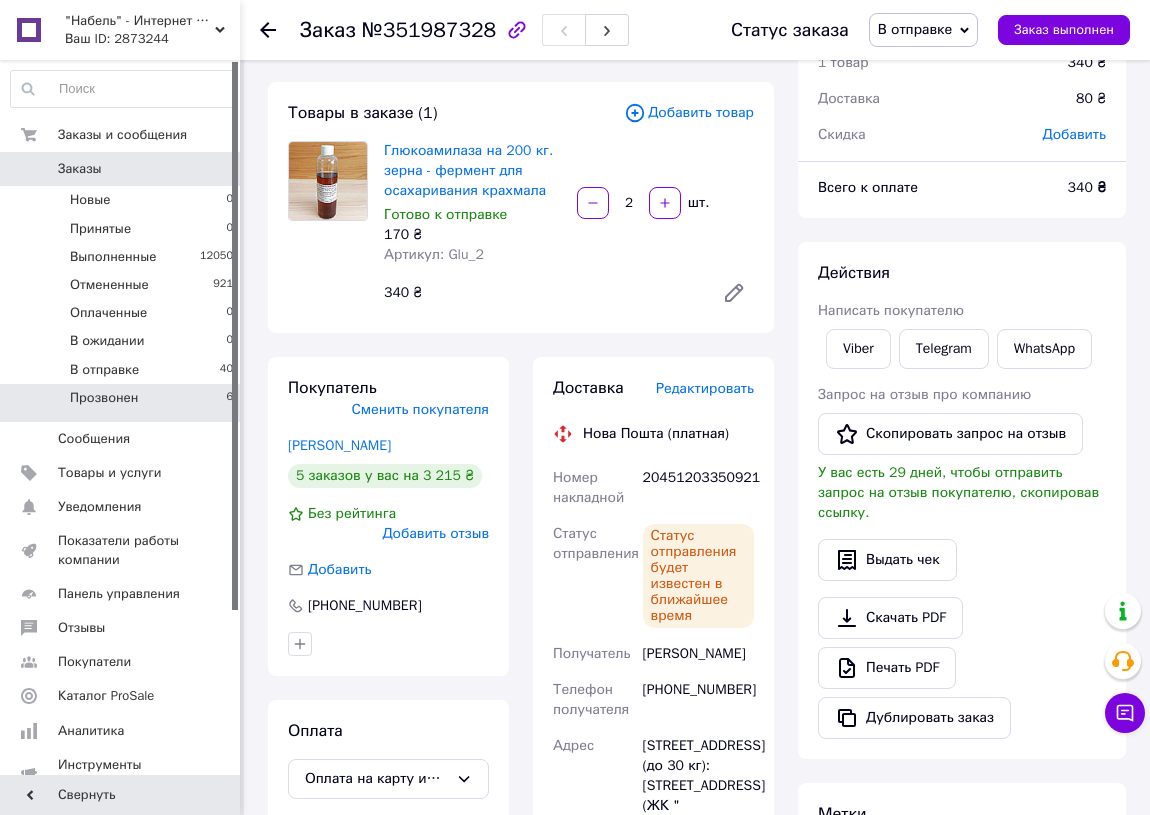 click on "Прозвонен" at bounding box center [104, 398] 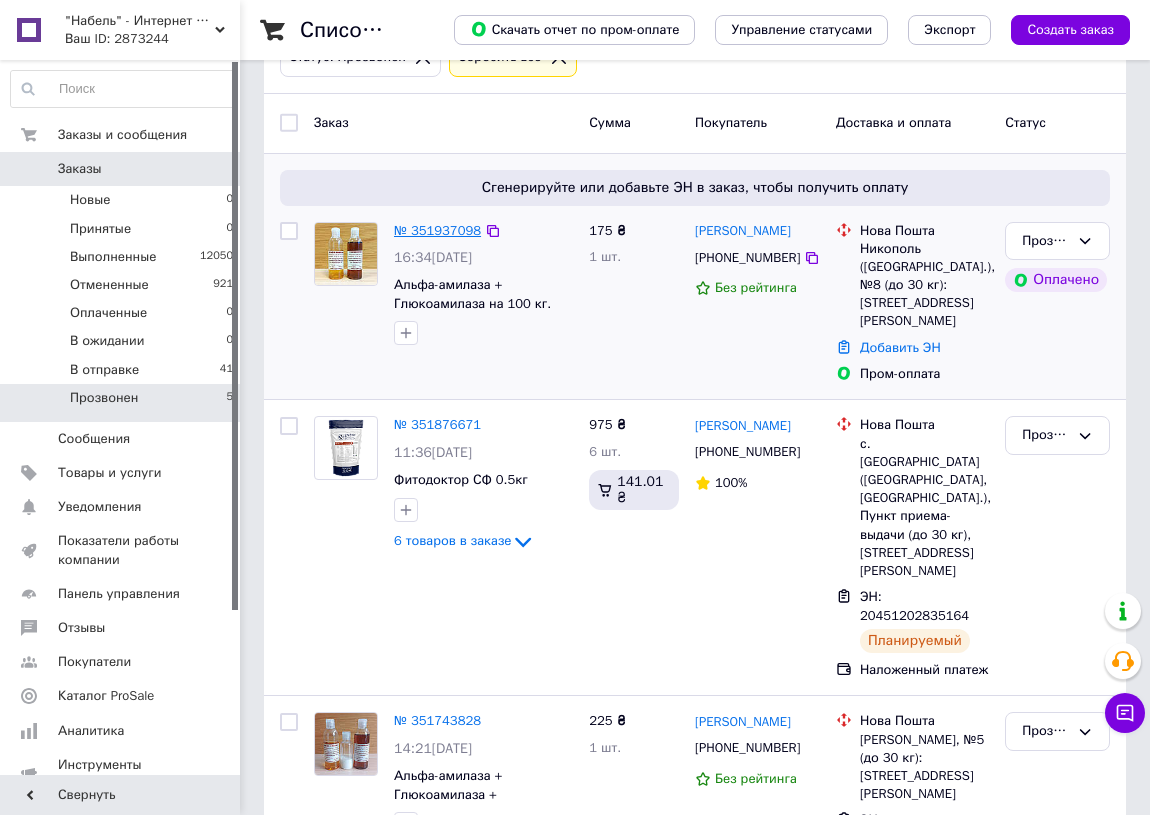 click on "№ 351937098" at bounding box center [437, 230] 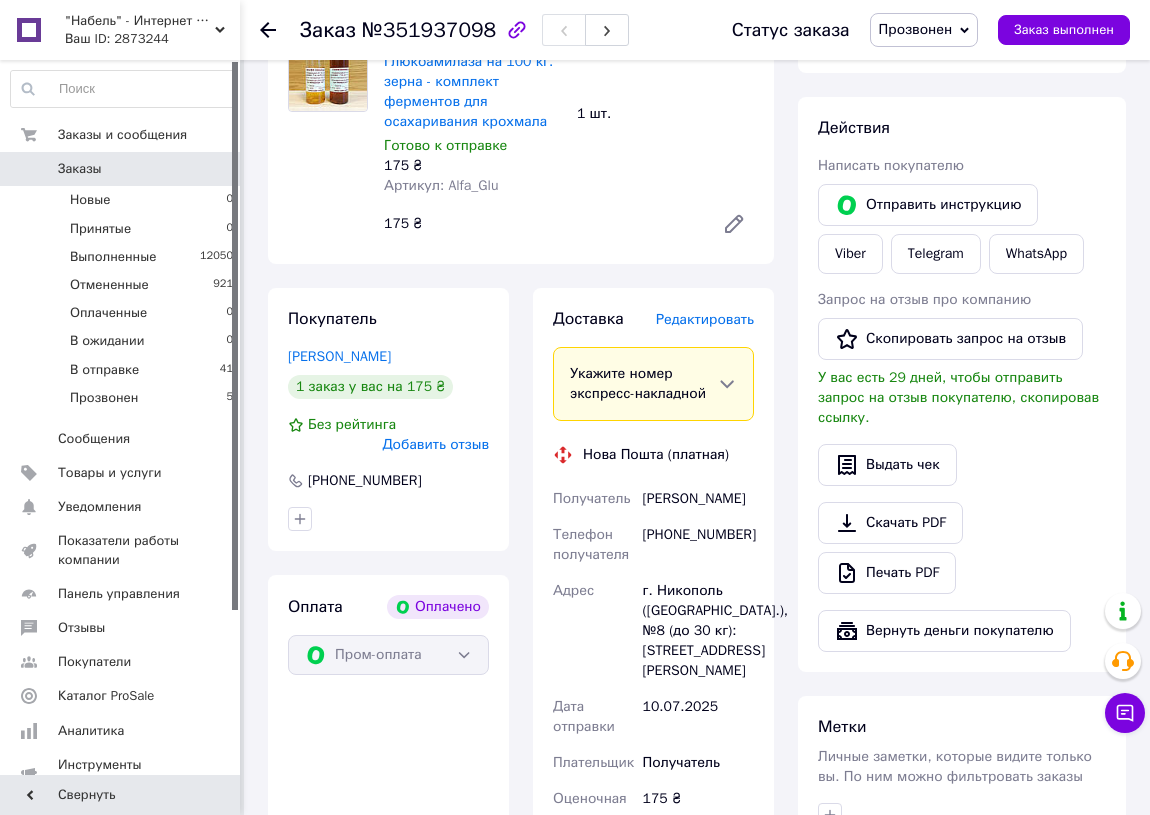 scroll, scrollTop: 840, scrollLeft: 0, axis: vertical 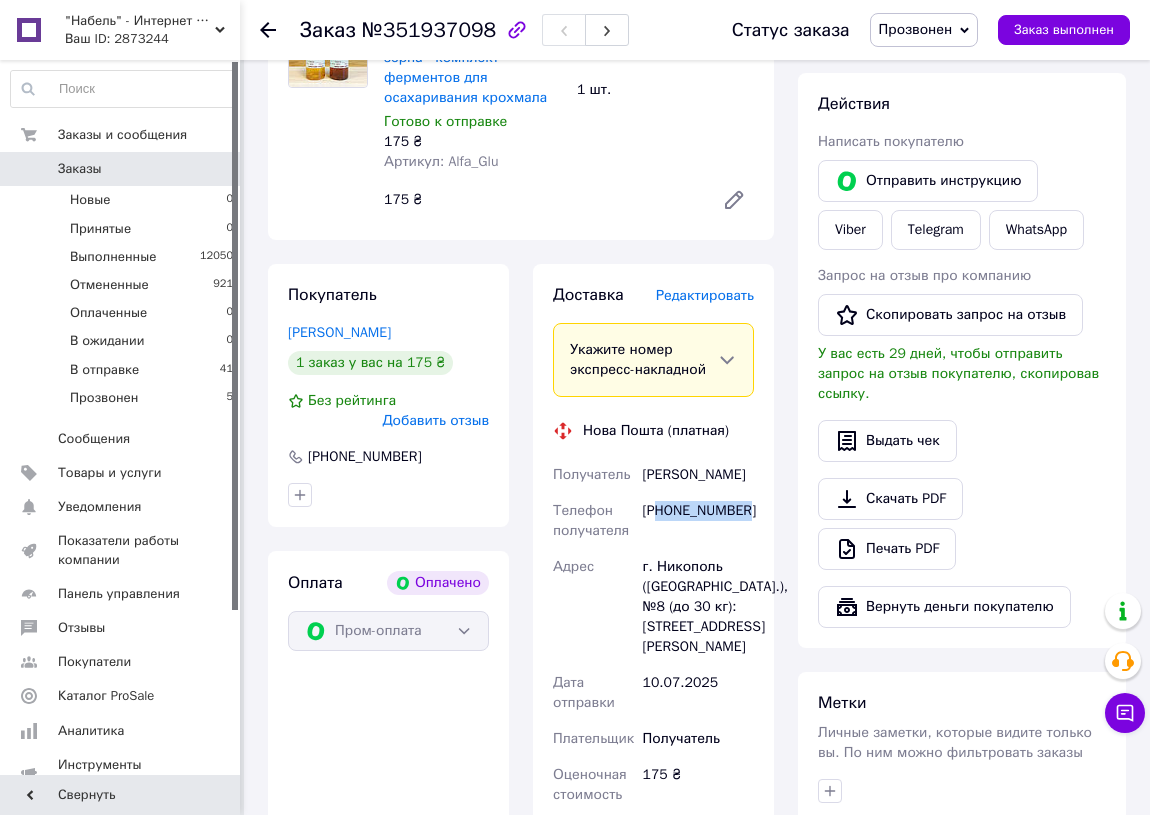 drag, startPoint x: 755, startPoint y: 512, endPoint x: 658, endPoint y: 517, distance: 97.128784 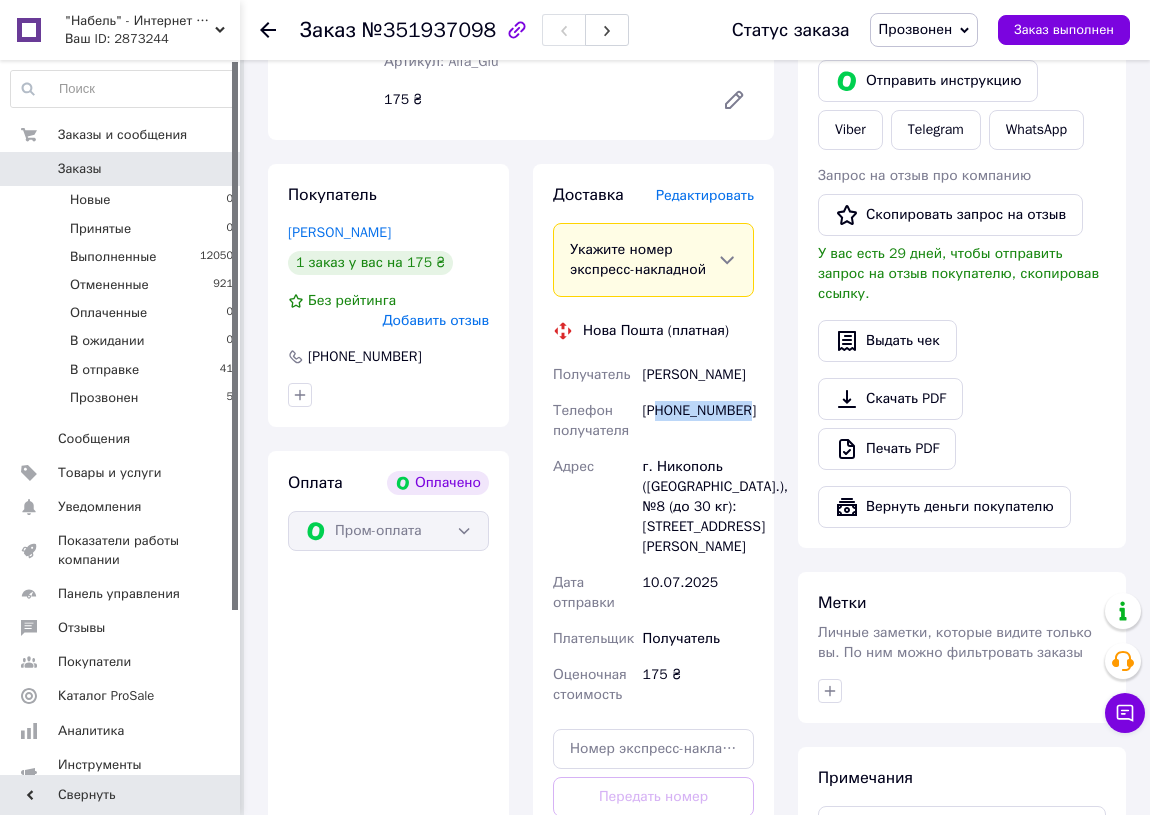 scroll, scrollTop: 1203, scrollLeft: 0, axis: vertical 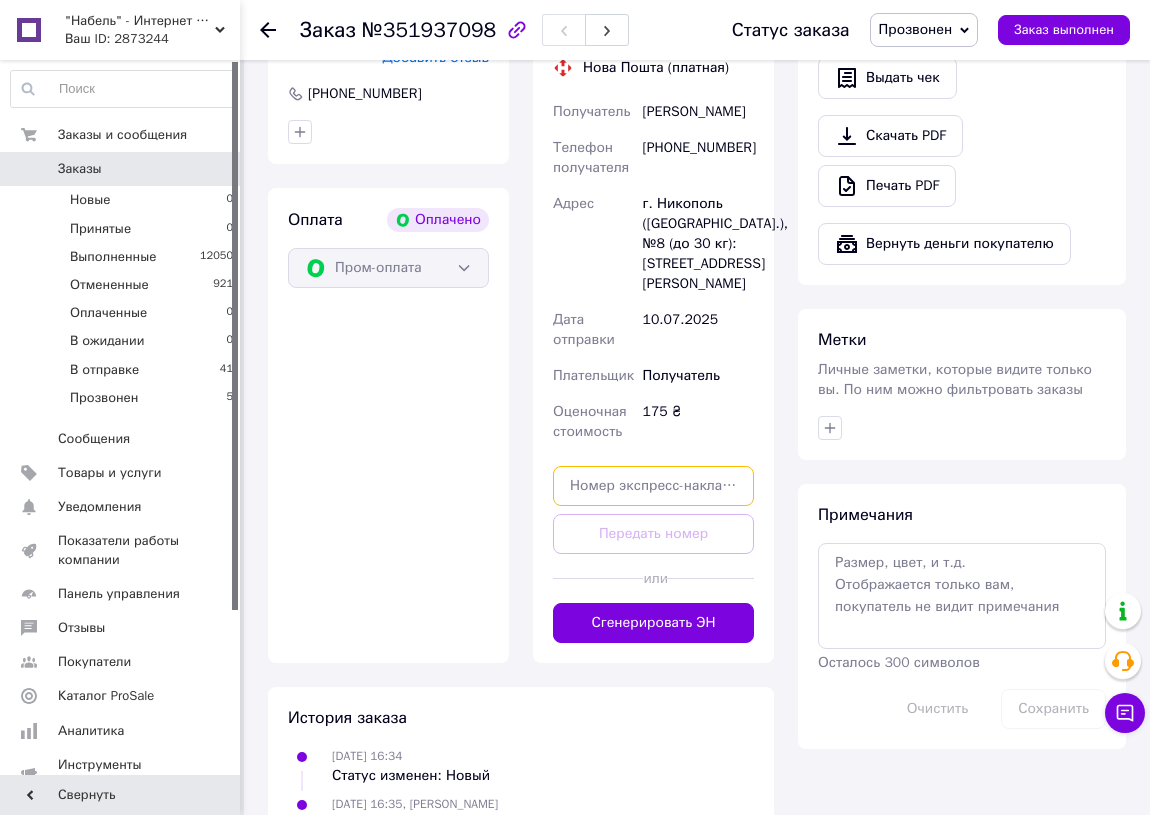 click at bounding box center (653, 486) 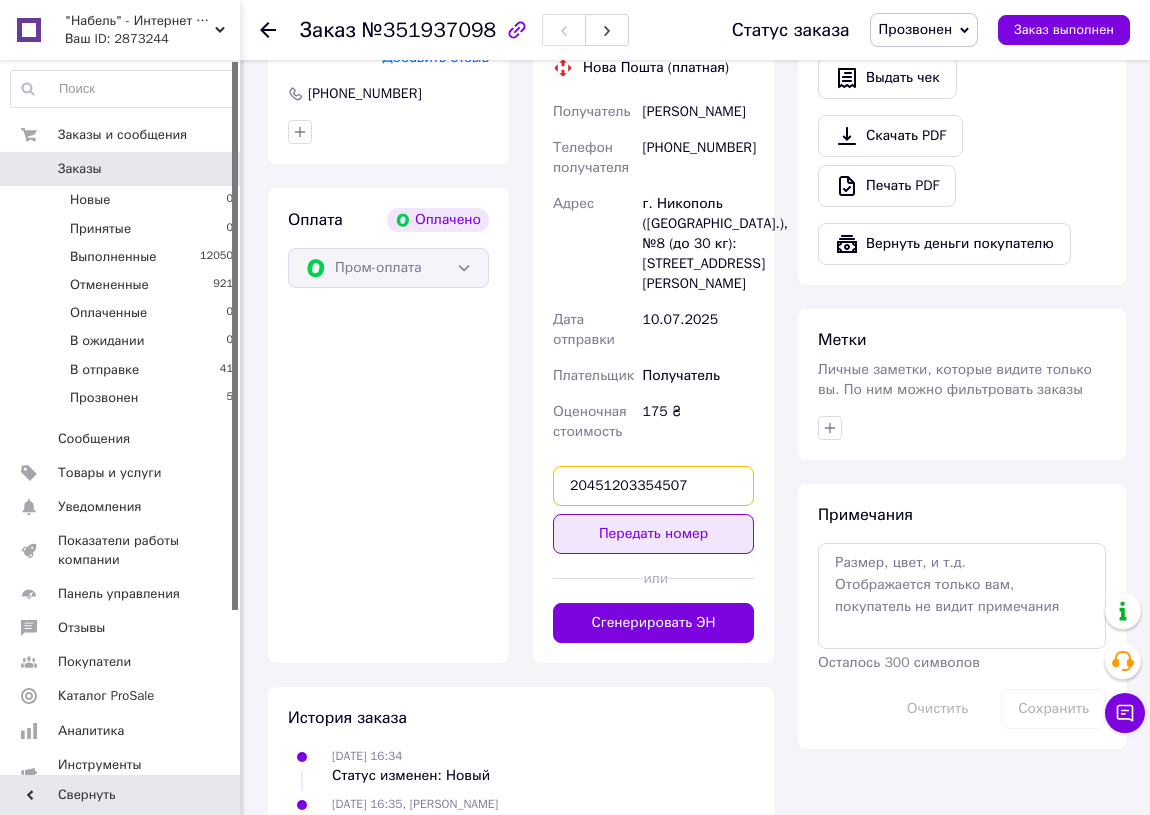 type on "20451203354507" 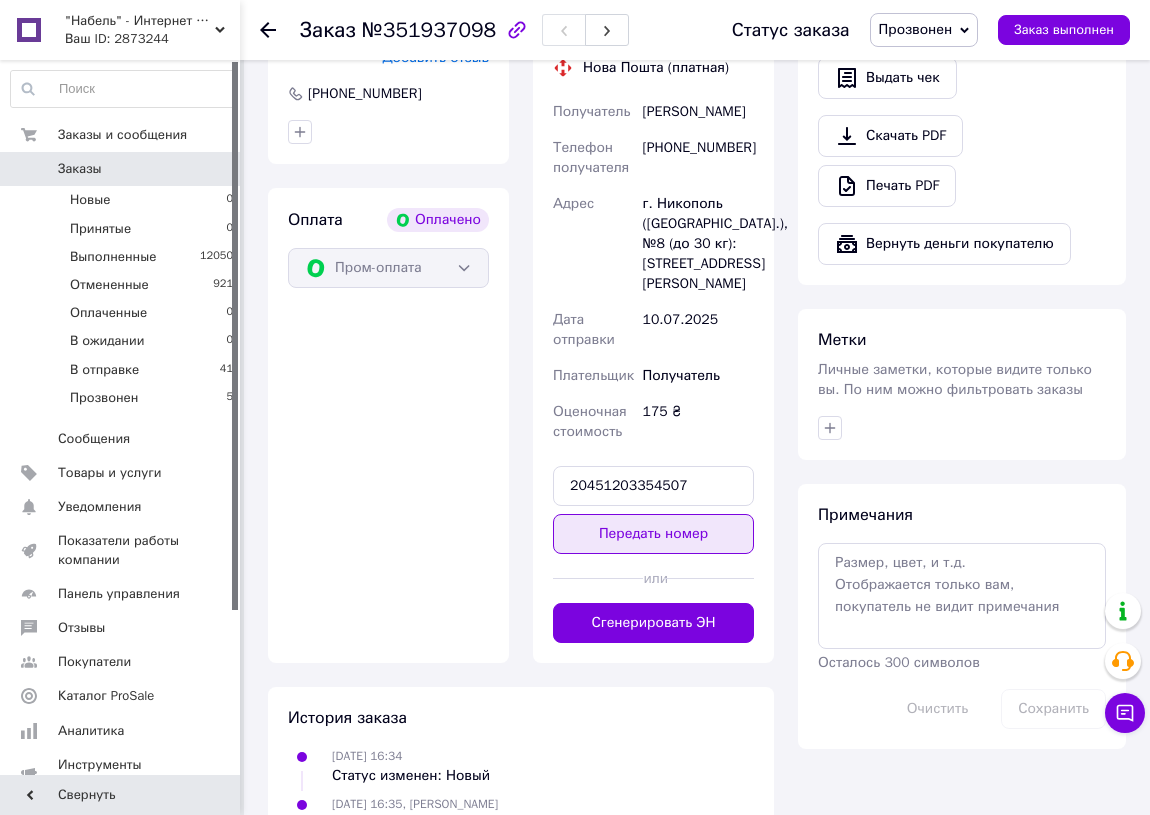 click on "Передать номер" at bounding box center (653, 534) 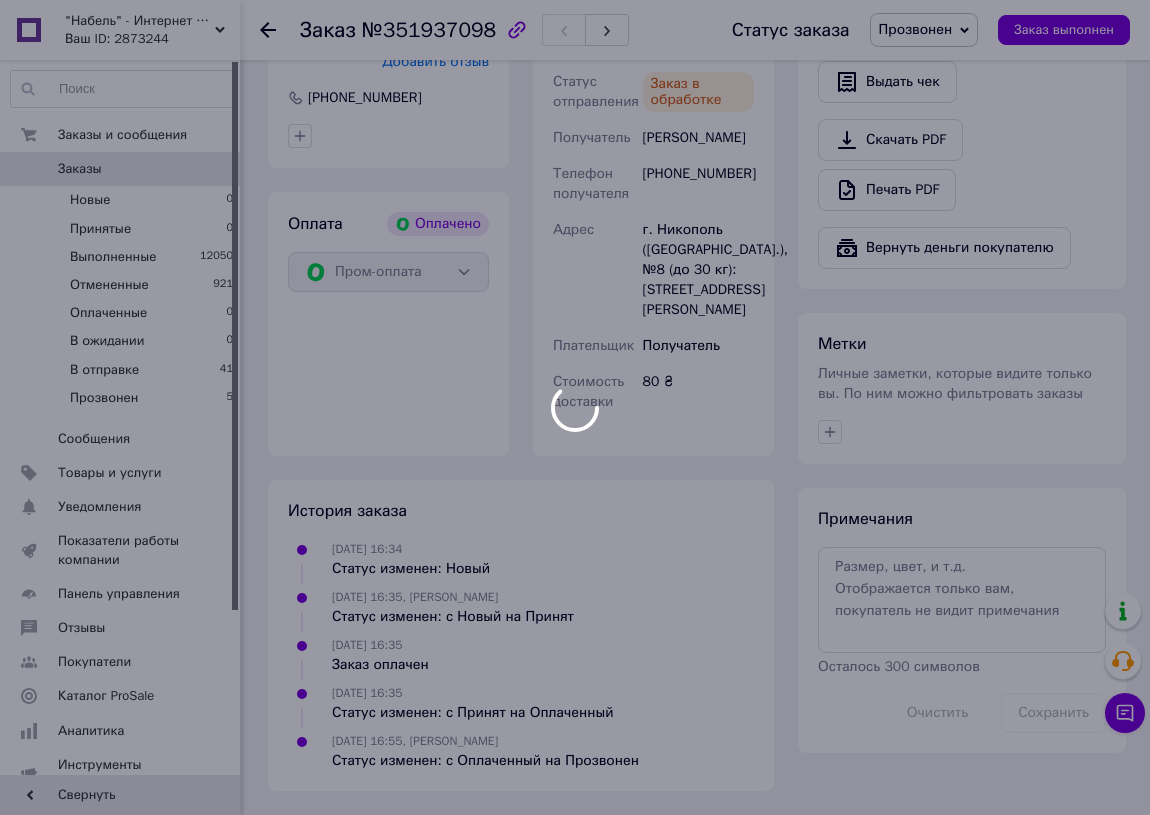 click at bounding box center (575, 407) 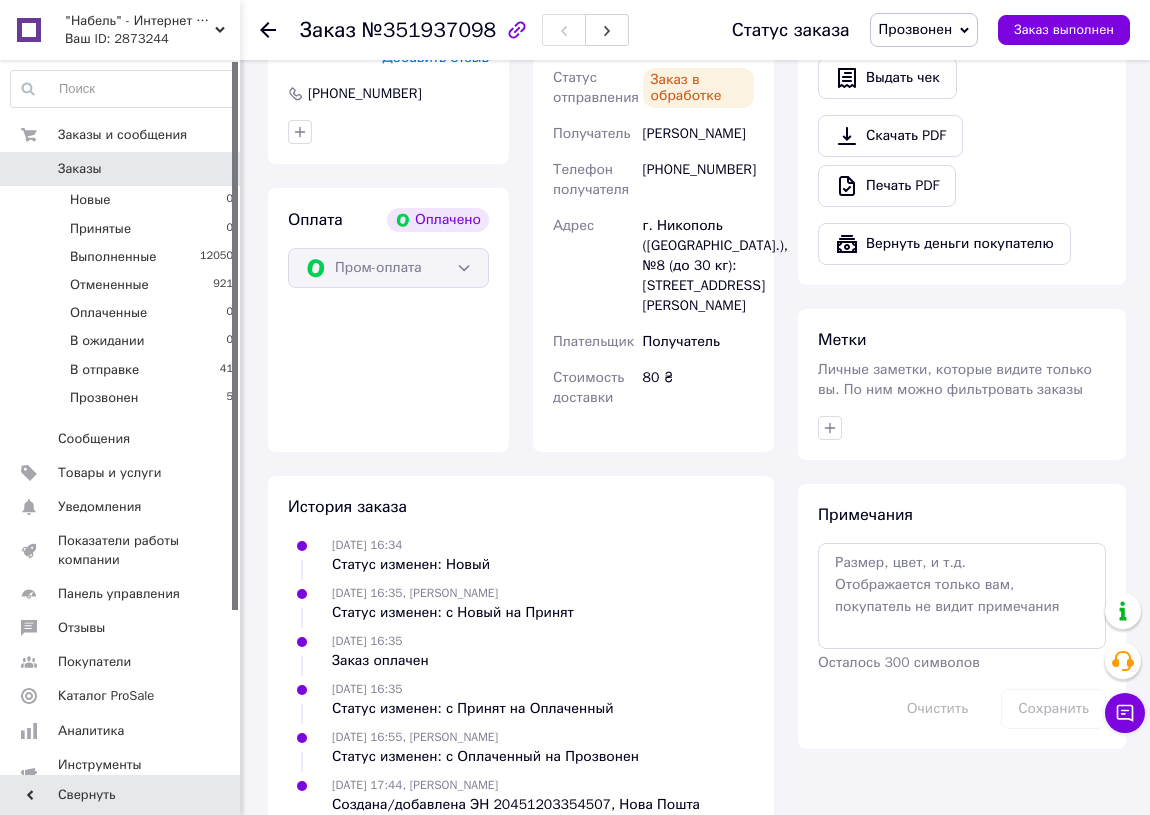 click on "Прозвонен" at bounding box center (924, 30) 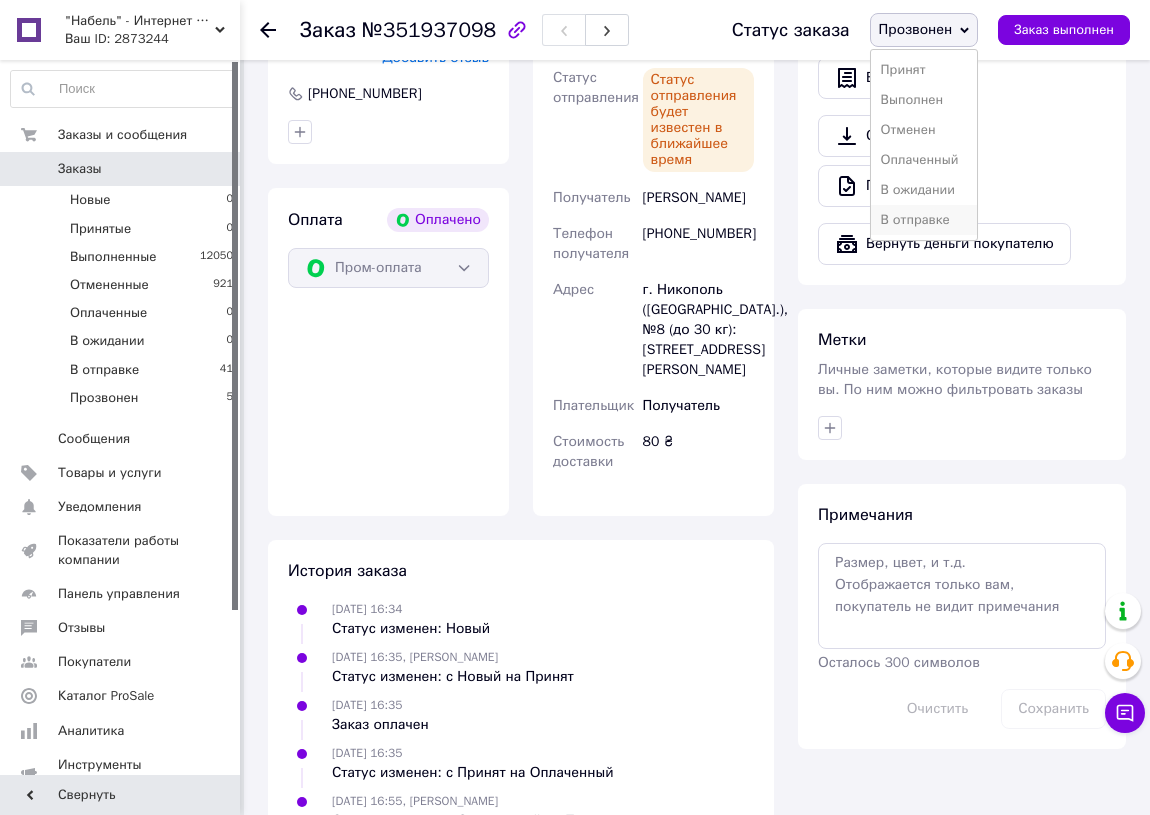 click on "В отправке" at bounding box center [924, 220] 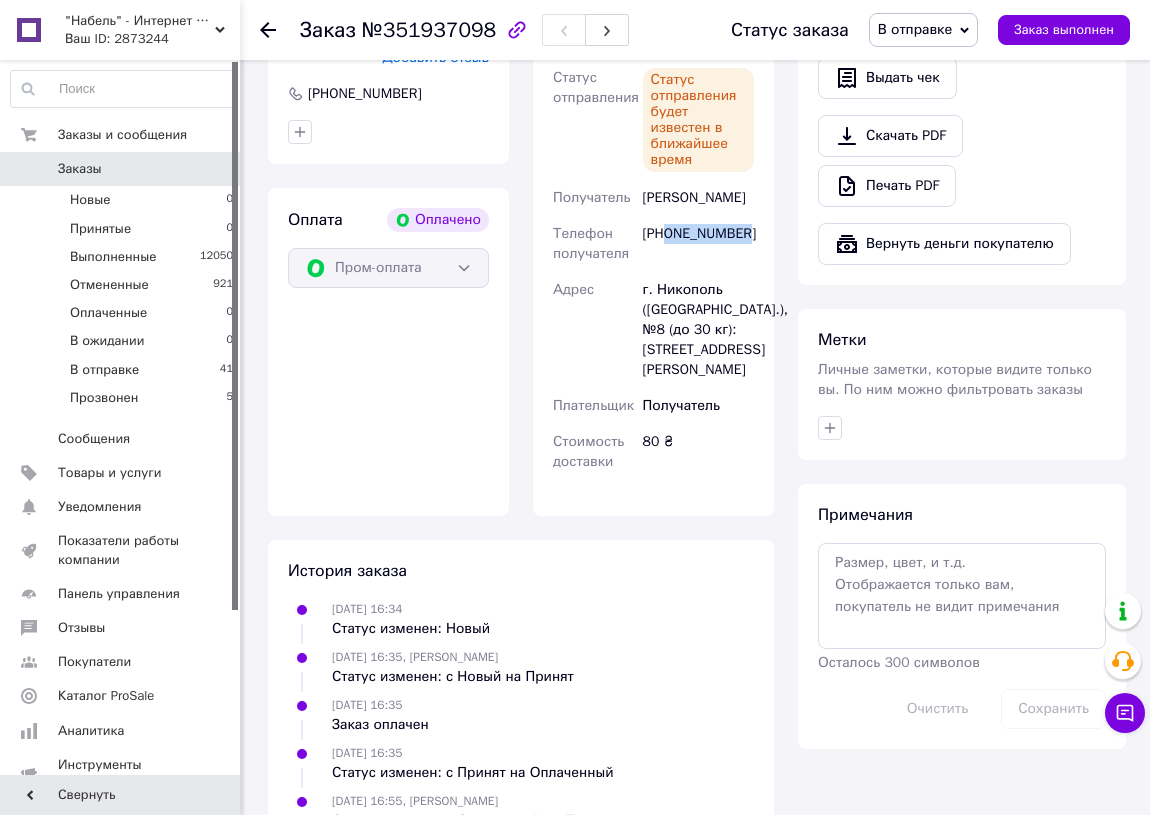 drag, startPoint x: 754, startPoint y: 232, endPoint x: 665, endPoint y: 239, distance: 89.27486 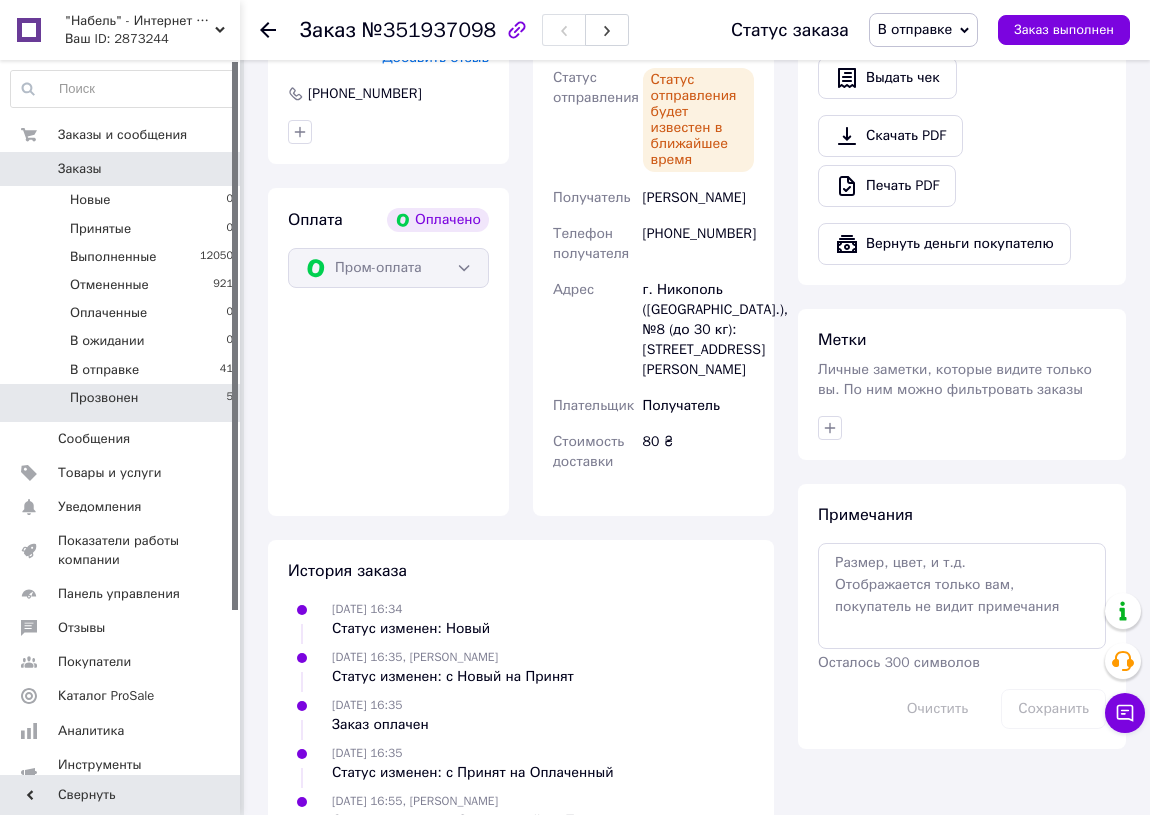 click on "Прозвонен" at bounding box center (104, 398) 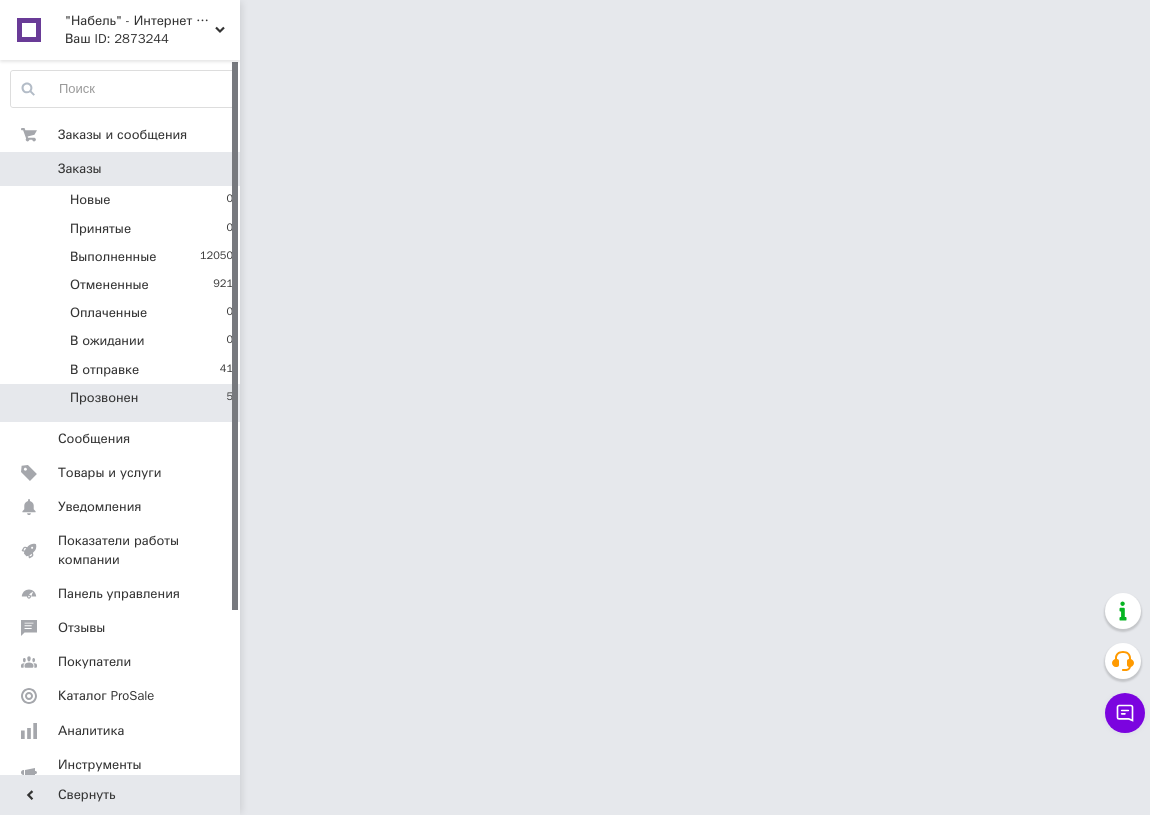 scroll, scrollTop: 0, scrollLeft: 0, axis: both 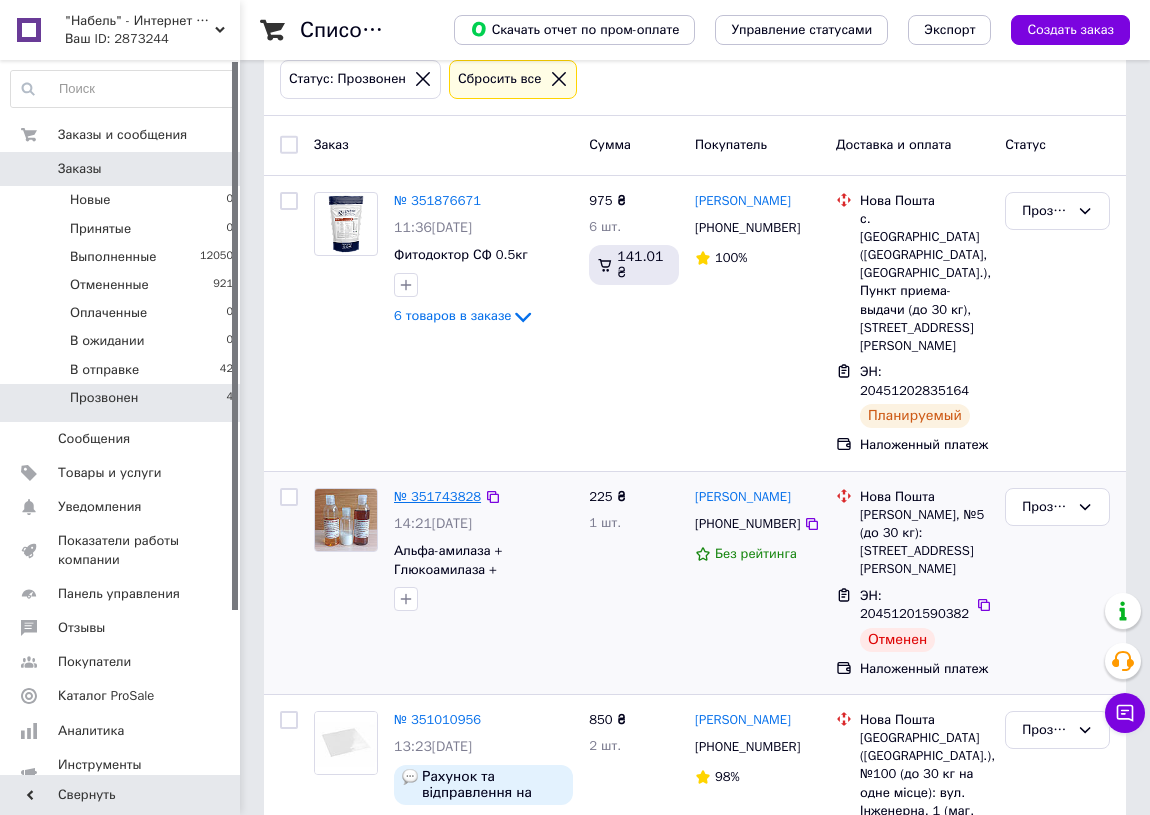 click on "№ 351743828" at bounding box center [437, 496] 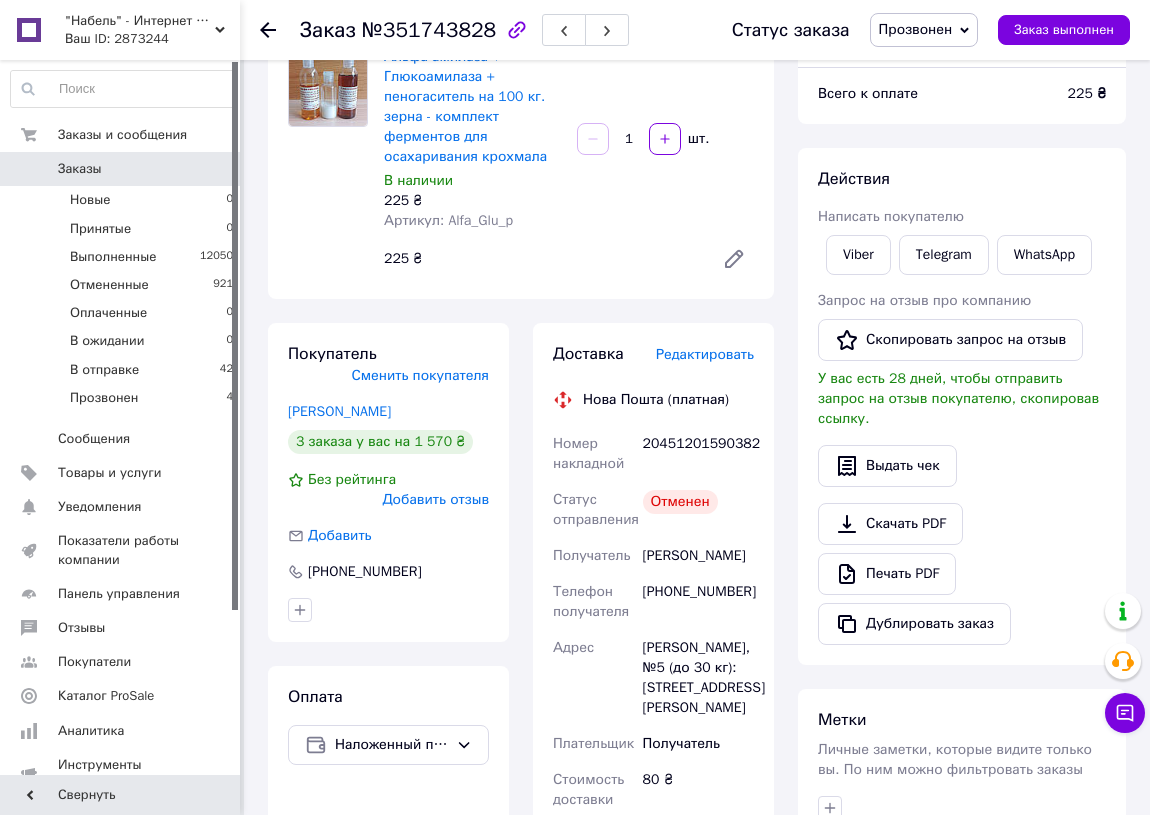 scroll, scrollTop: 272, scrollLeft: 0, axis: vertical 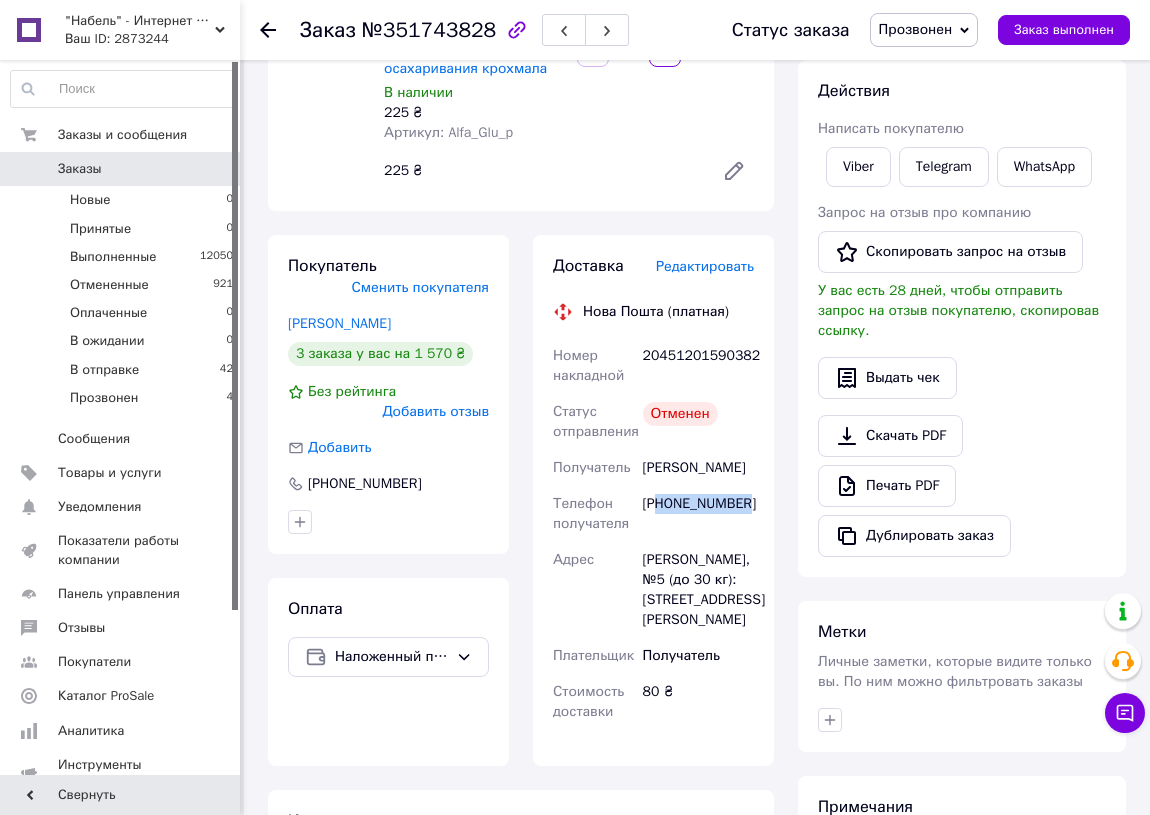 drag, startPoint x: 750, startPoint y: 512, endPoint x: 662, endPoint y: 526, distance: 89.106674 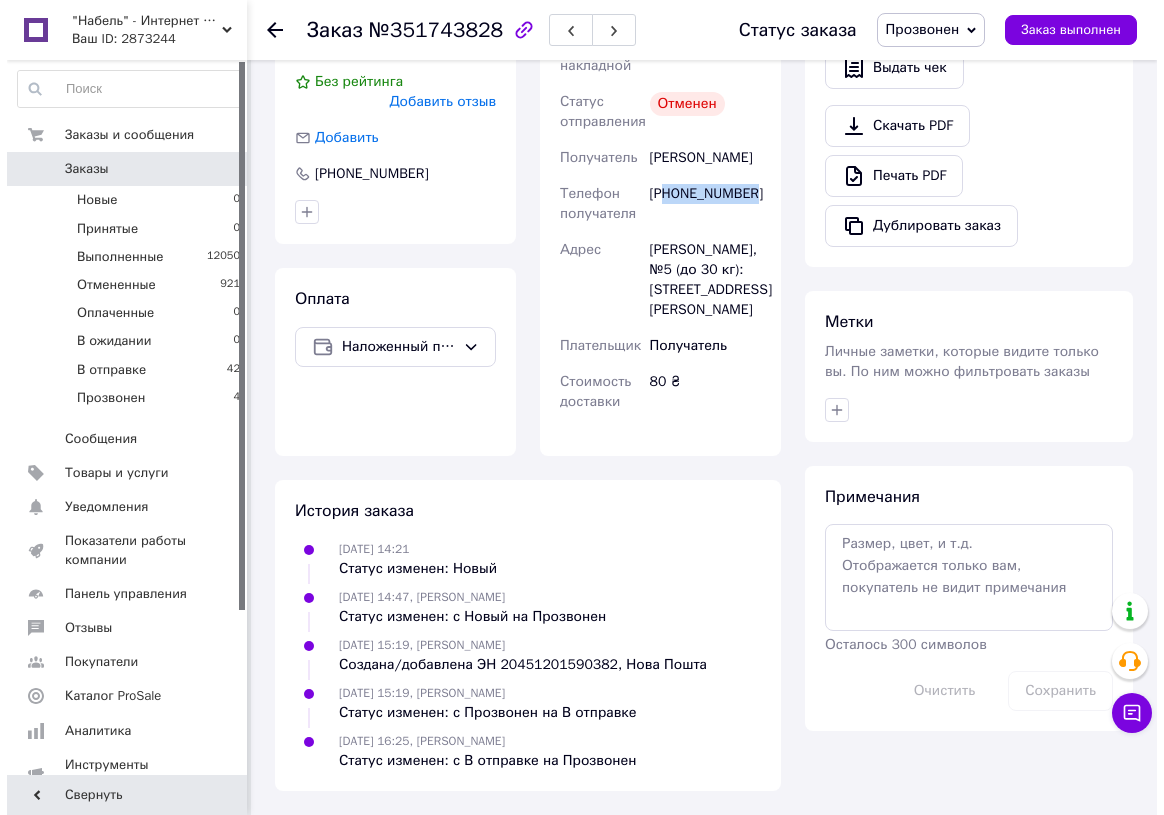 scroll, scrollTop: 237, scrollLeft: 0, axis: vertical 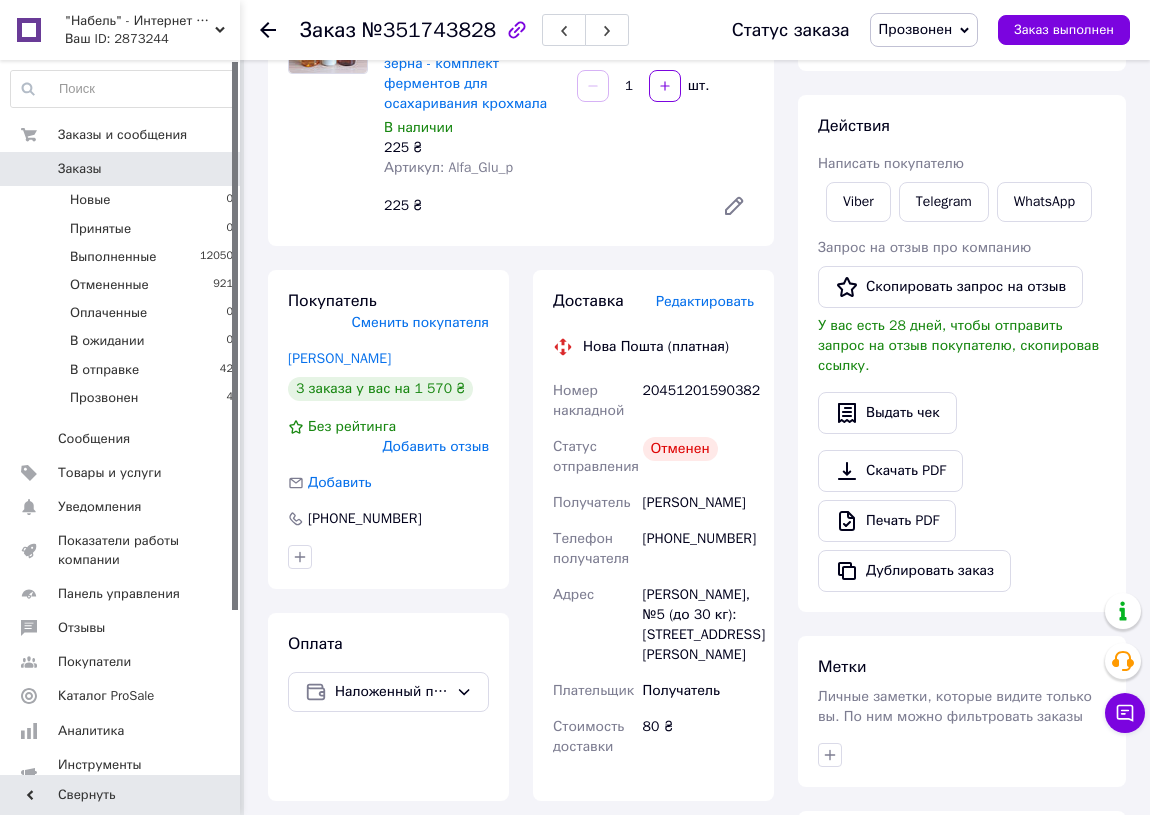 click on "Редактировать" at bounding box center (705, 301) 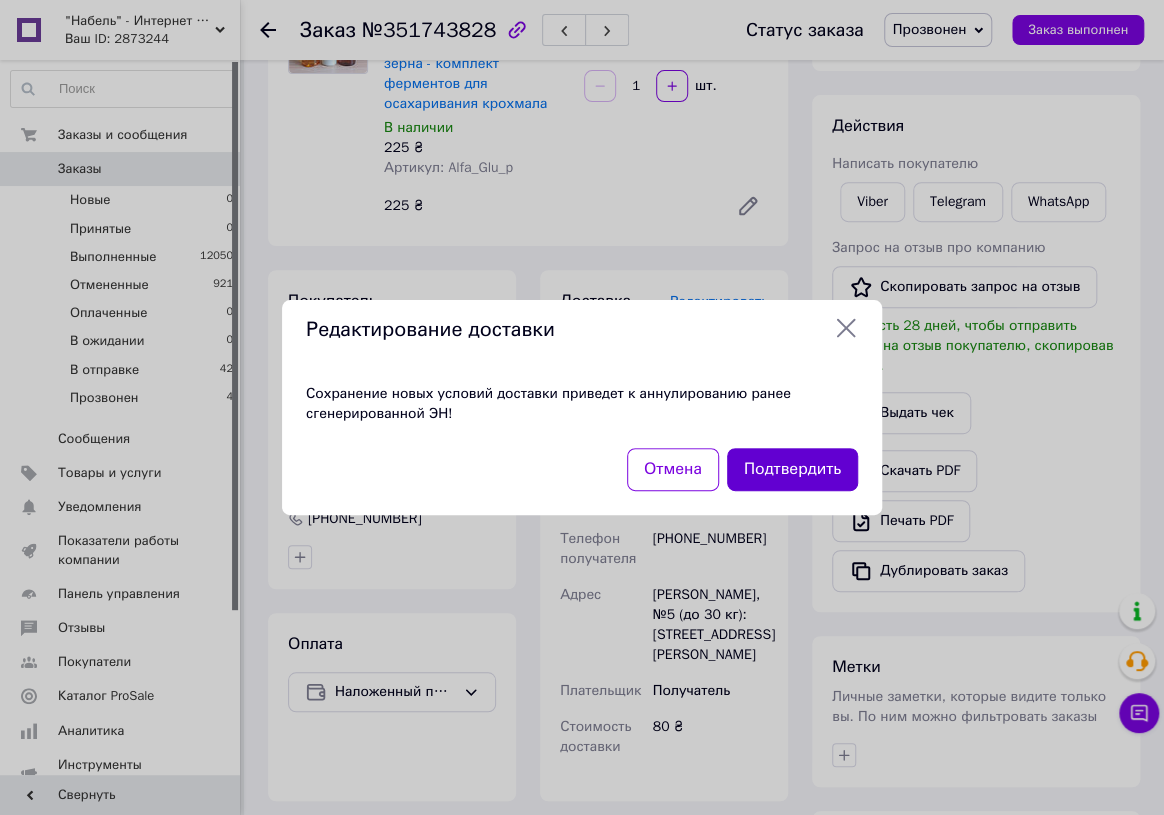 click on "Подтвердить" at bounding box center [792, 469] 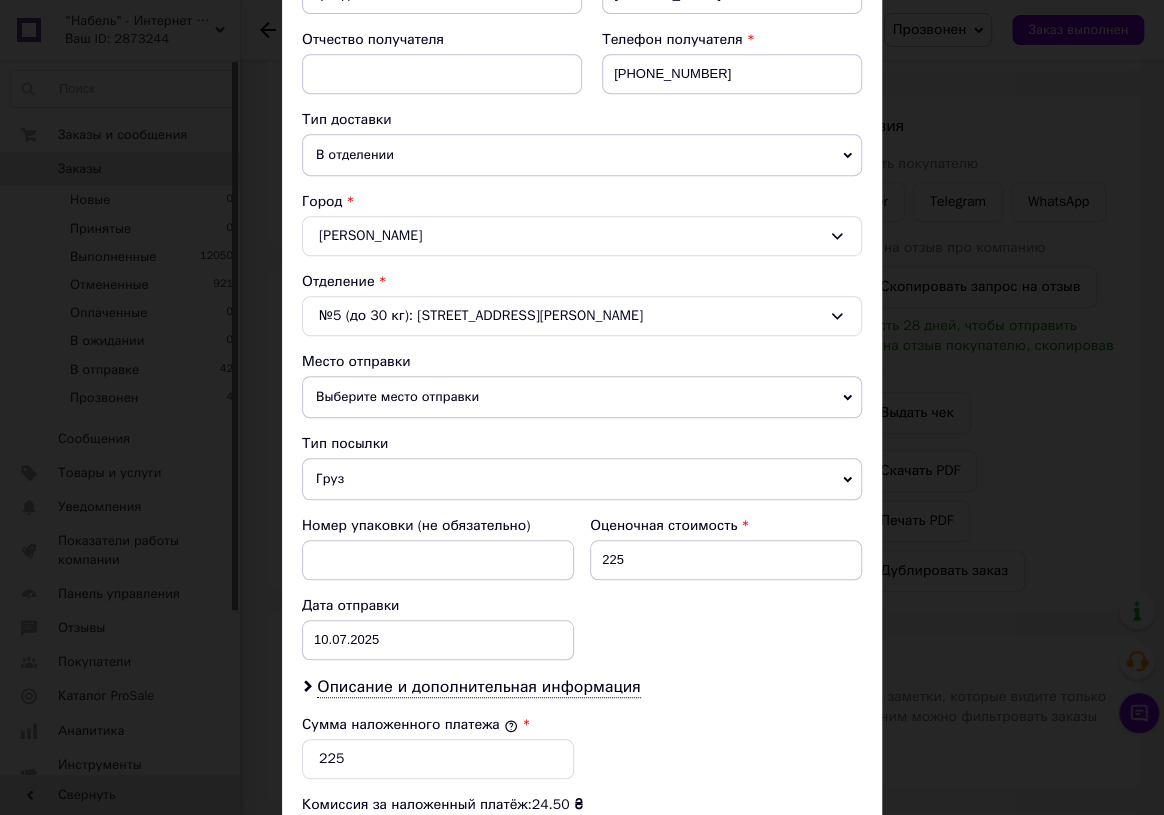 scroll, scrollTop: 707, scrollLeft: 0, axis: vertical 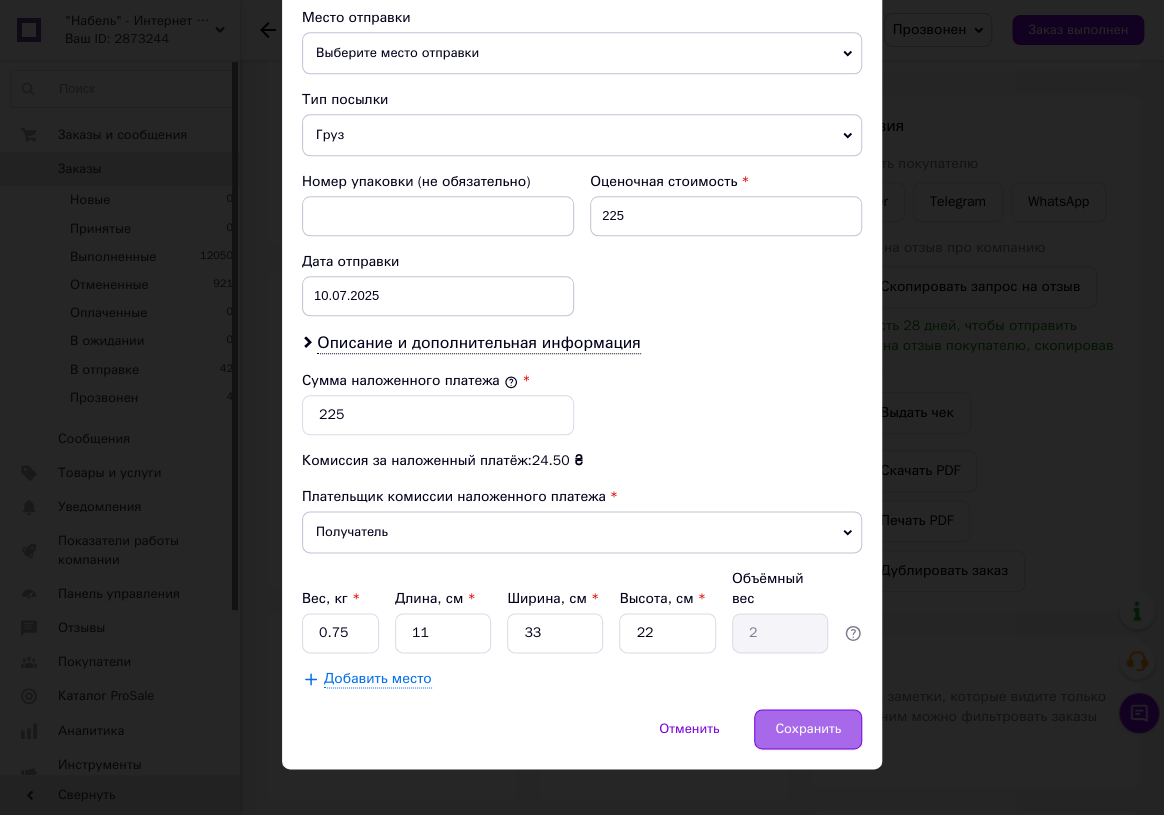 click on "Сохранить" at bounding box center (808, 729) 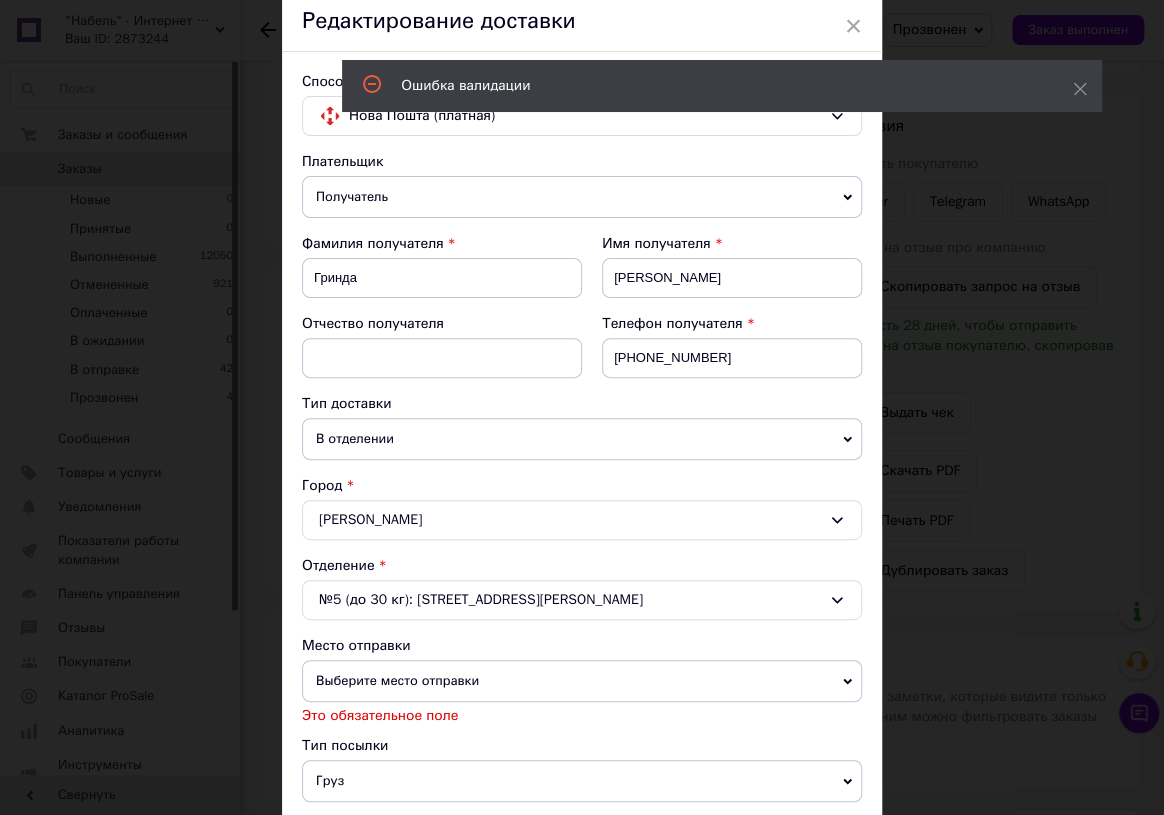 scroll, scrollTop: 181, scrollLeft: 0, axis: vertical 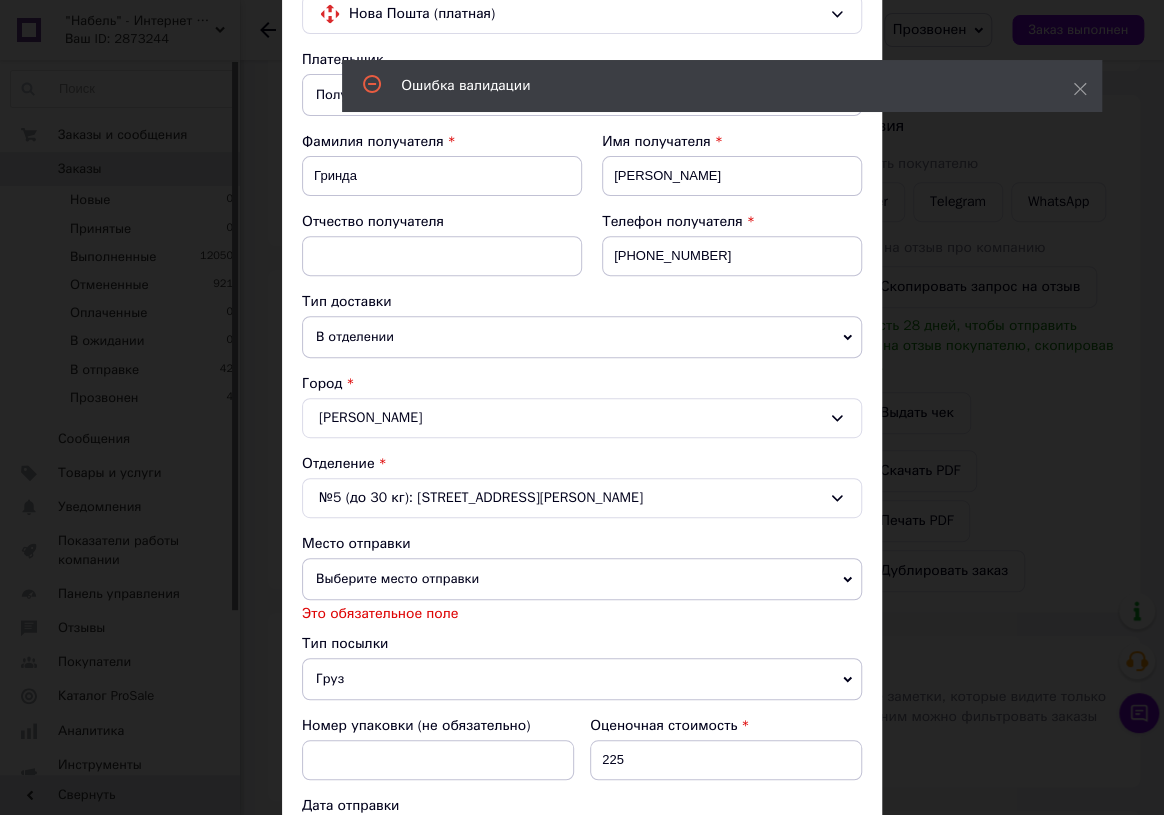 click 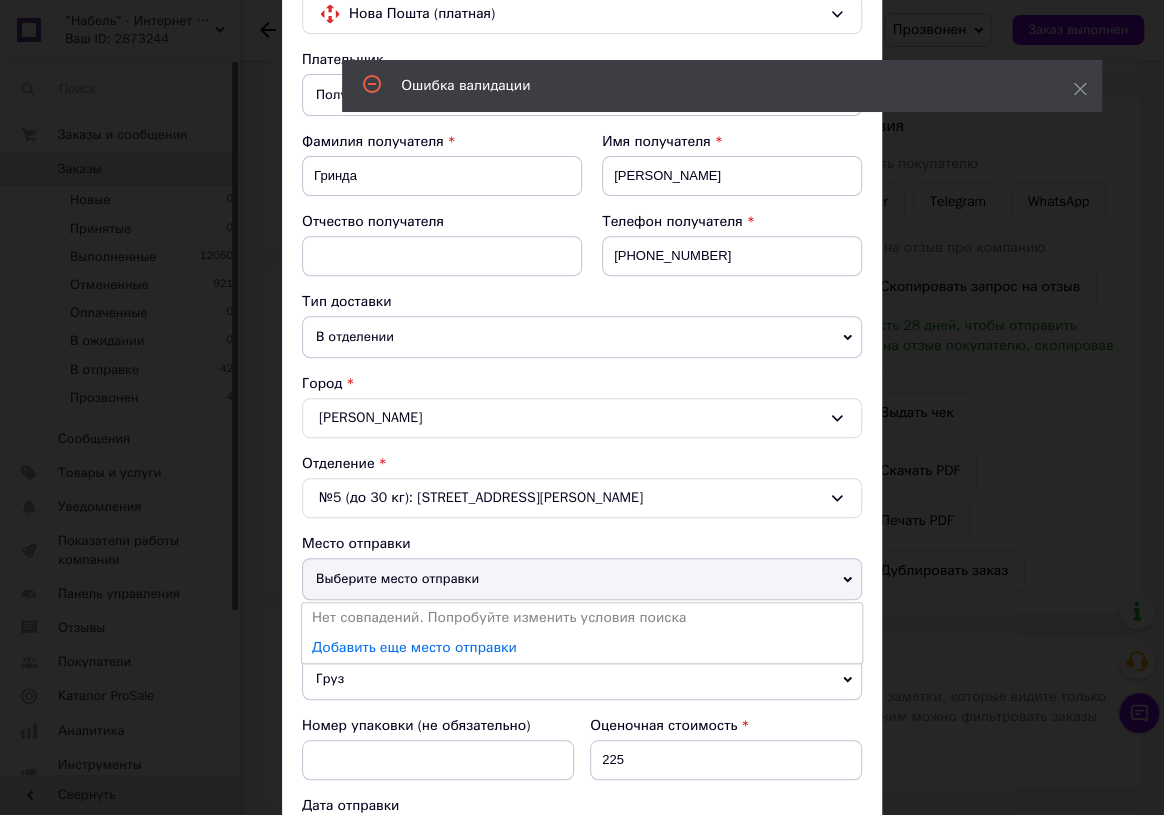 click on "Выберите место отправки" at bounding box center [582, 579] 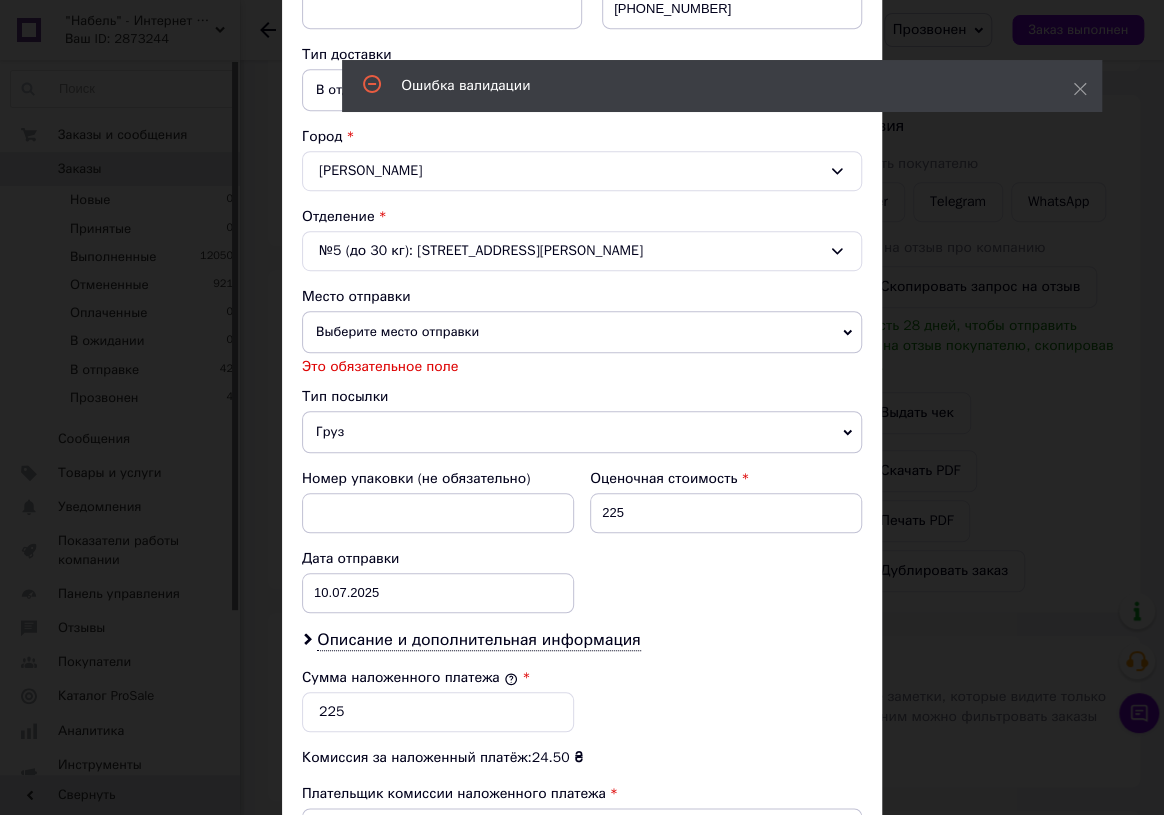 scroll, scrollTop: 363, scrollLeft: 0, axis: vertical 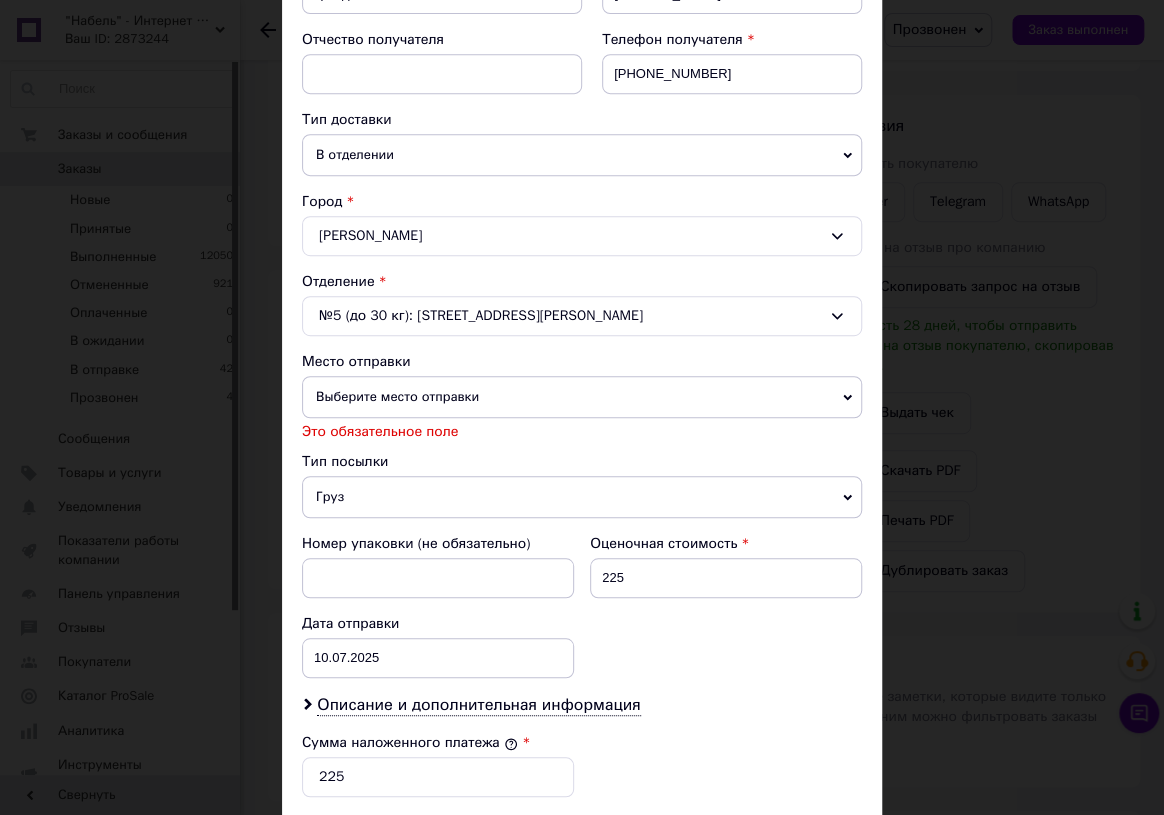click on "Выберите место отправки" at bounding box center [582, 397] 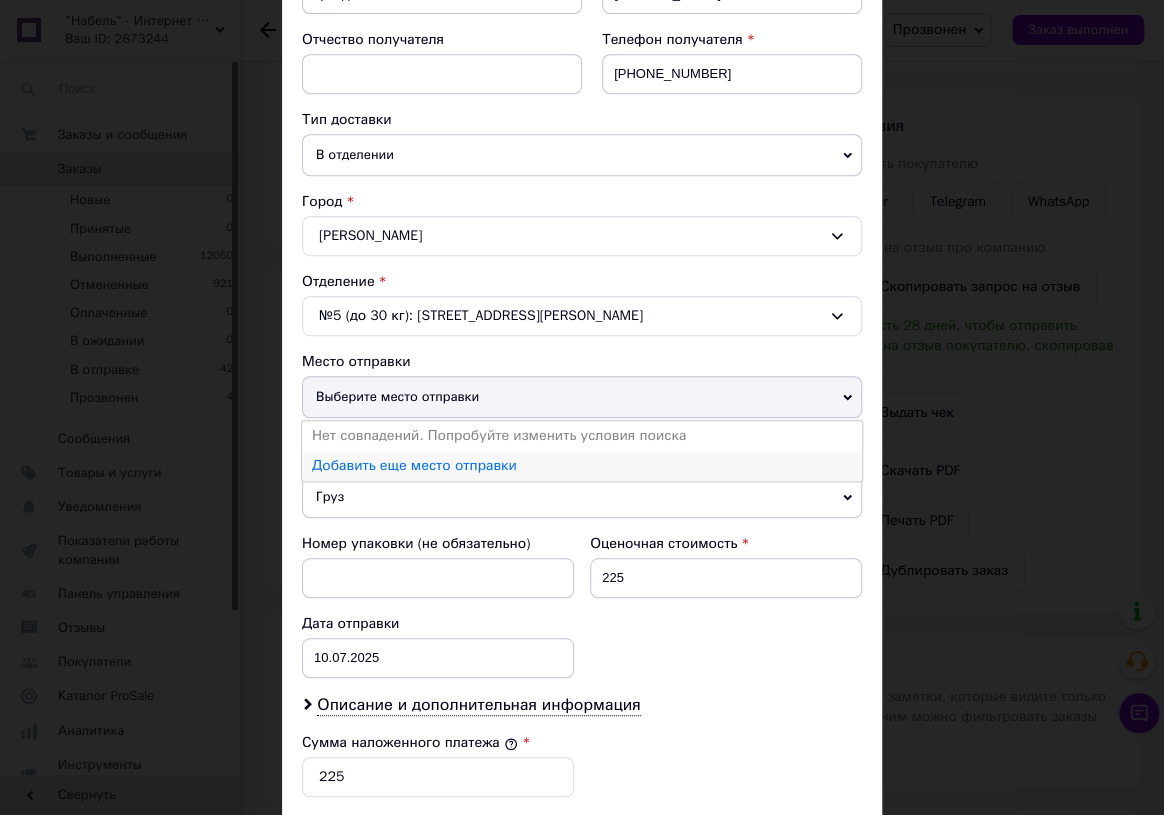 click on "Добавить еще место отправки" at bounding box center [582, 466] 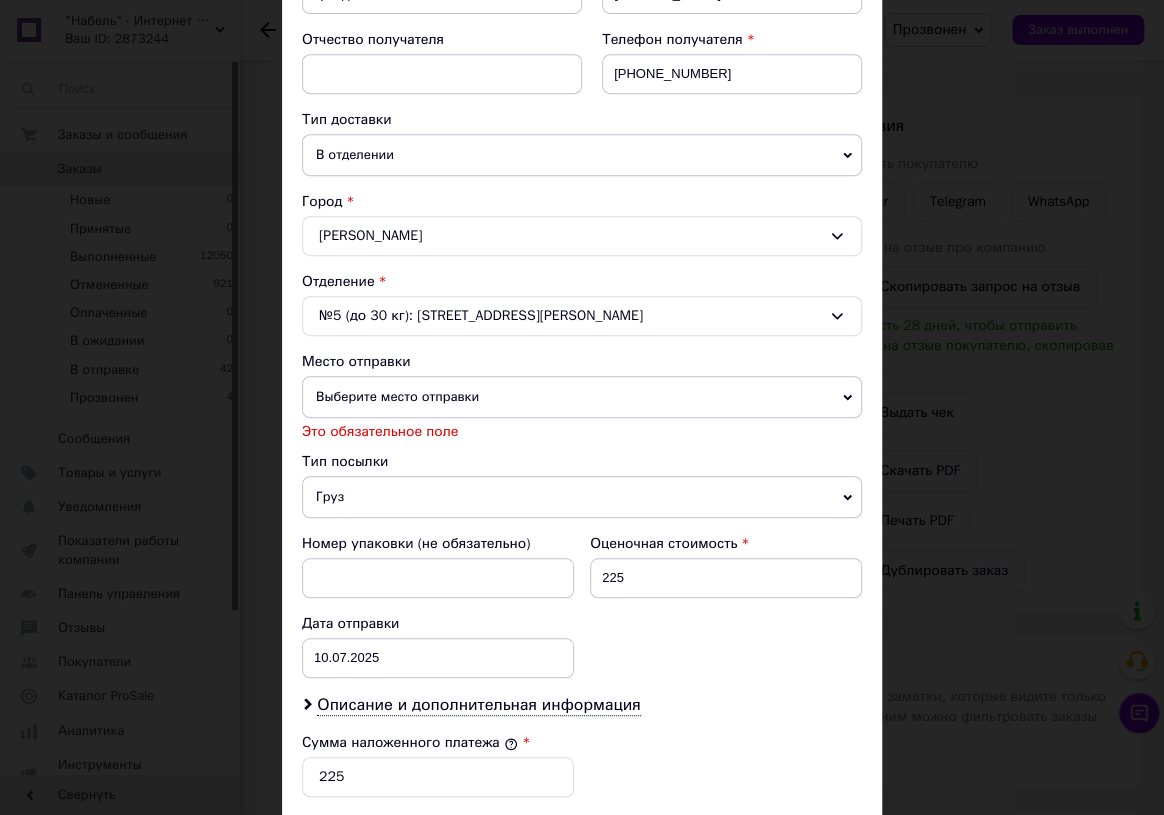 click on "Выберите место отправки" at bounding box center (582, 397) 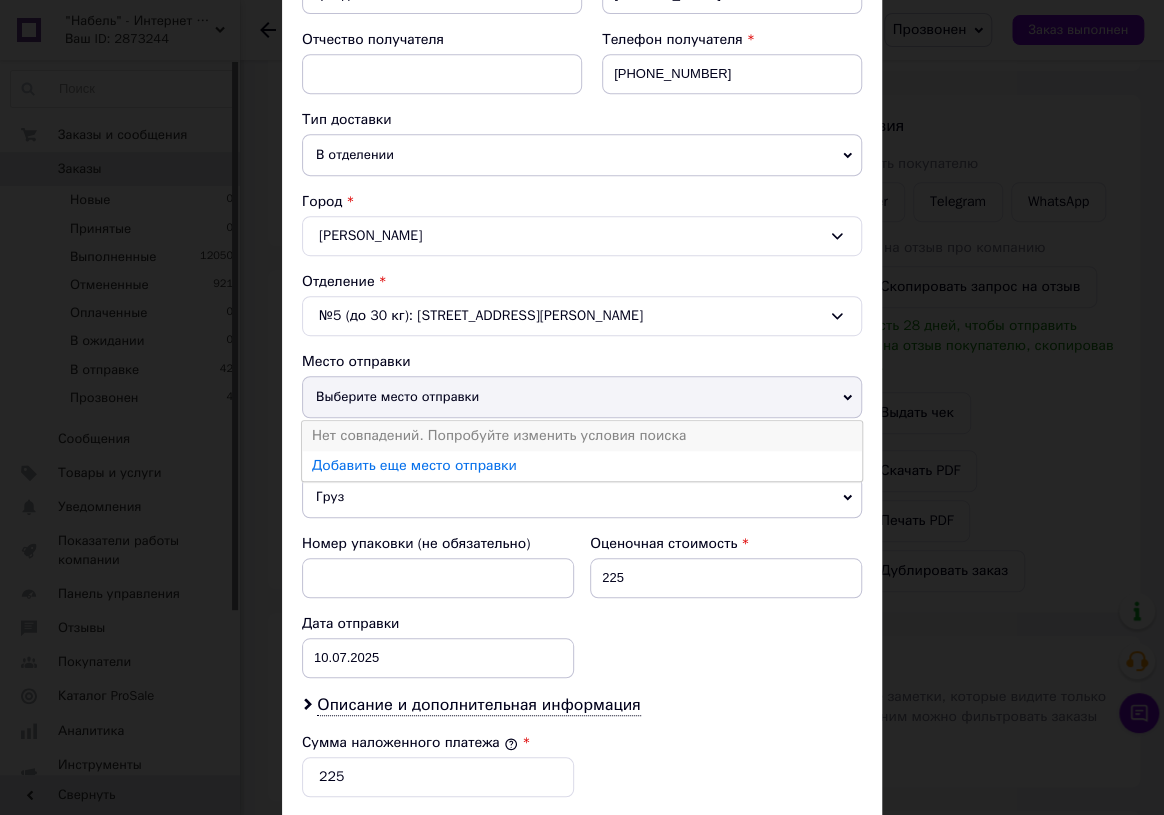 click on "Нет совпадений. Попробуйте изменить условия поиска" at bounding box center [582, 436] 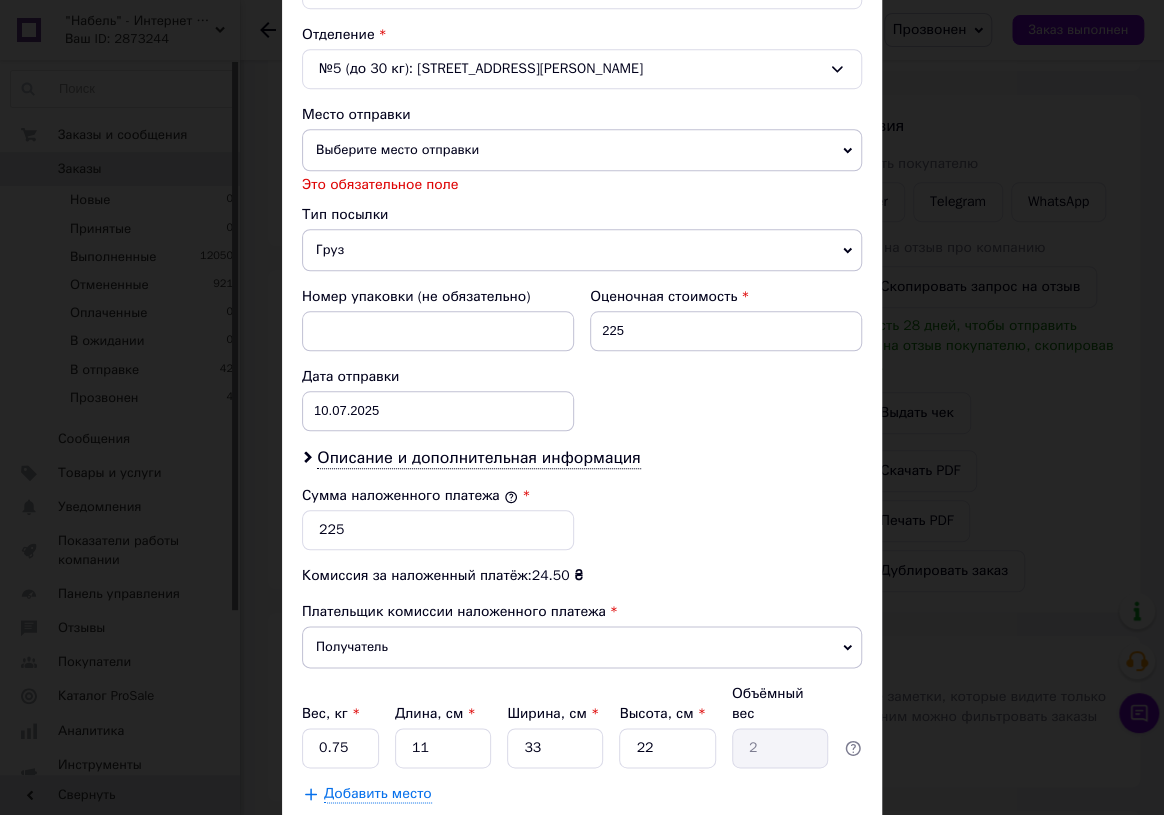 scroll, scrollTop: 725, scrollLeft: 0, axis: vertical 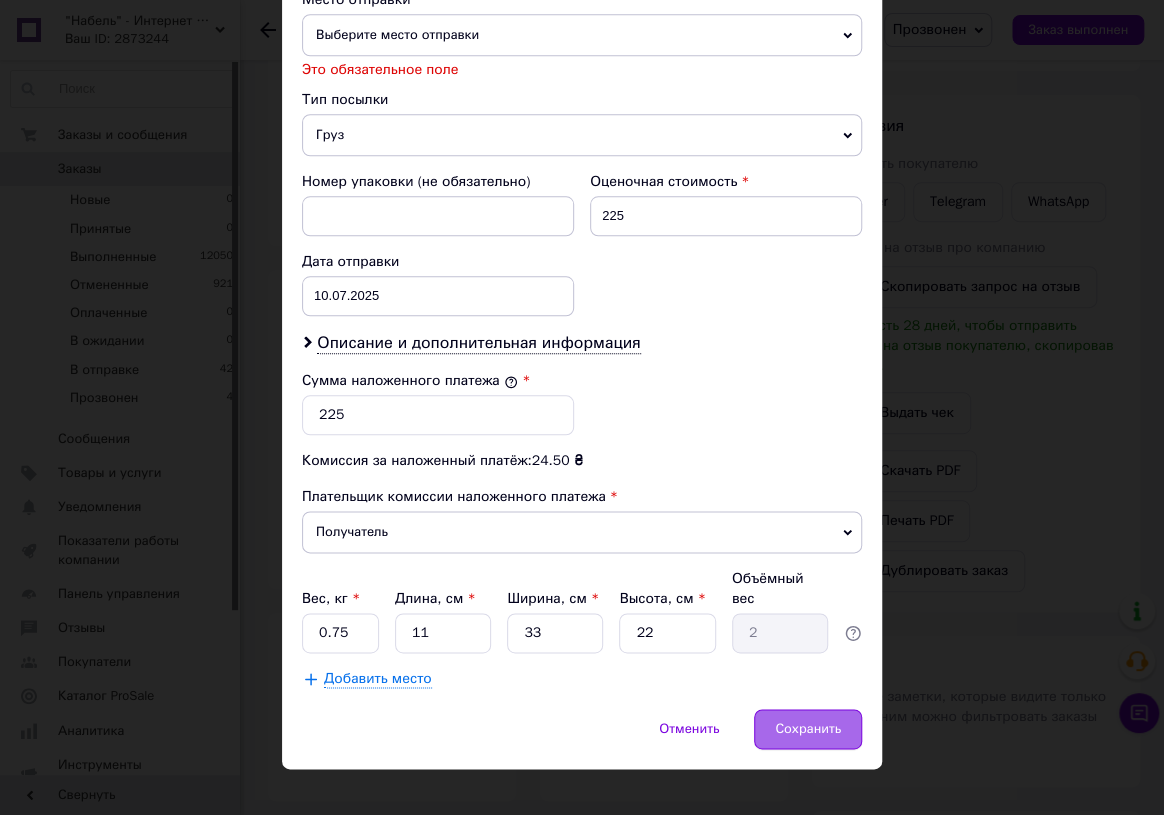 click on "Сохранить" at bounding box center [808, 729] 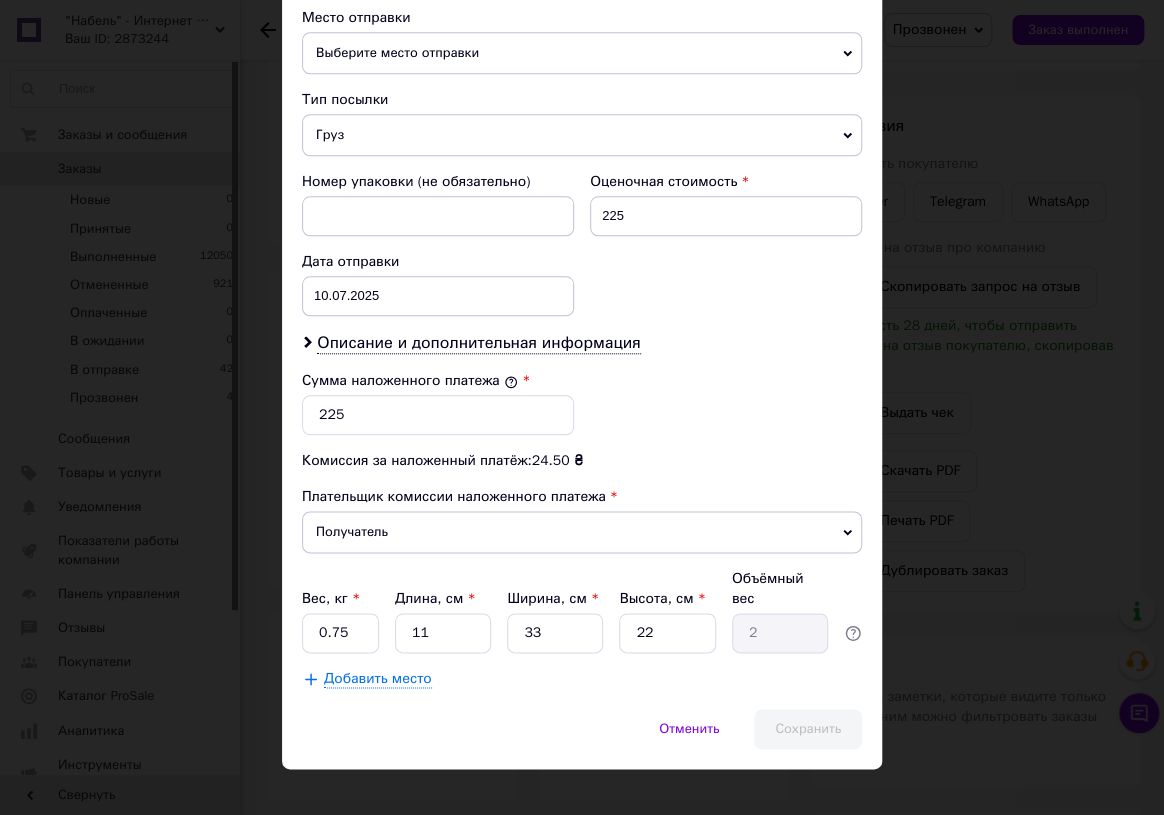 scroll, scrollTop: 350, scrollLeft: 0, axis: vertical 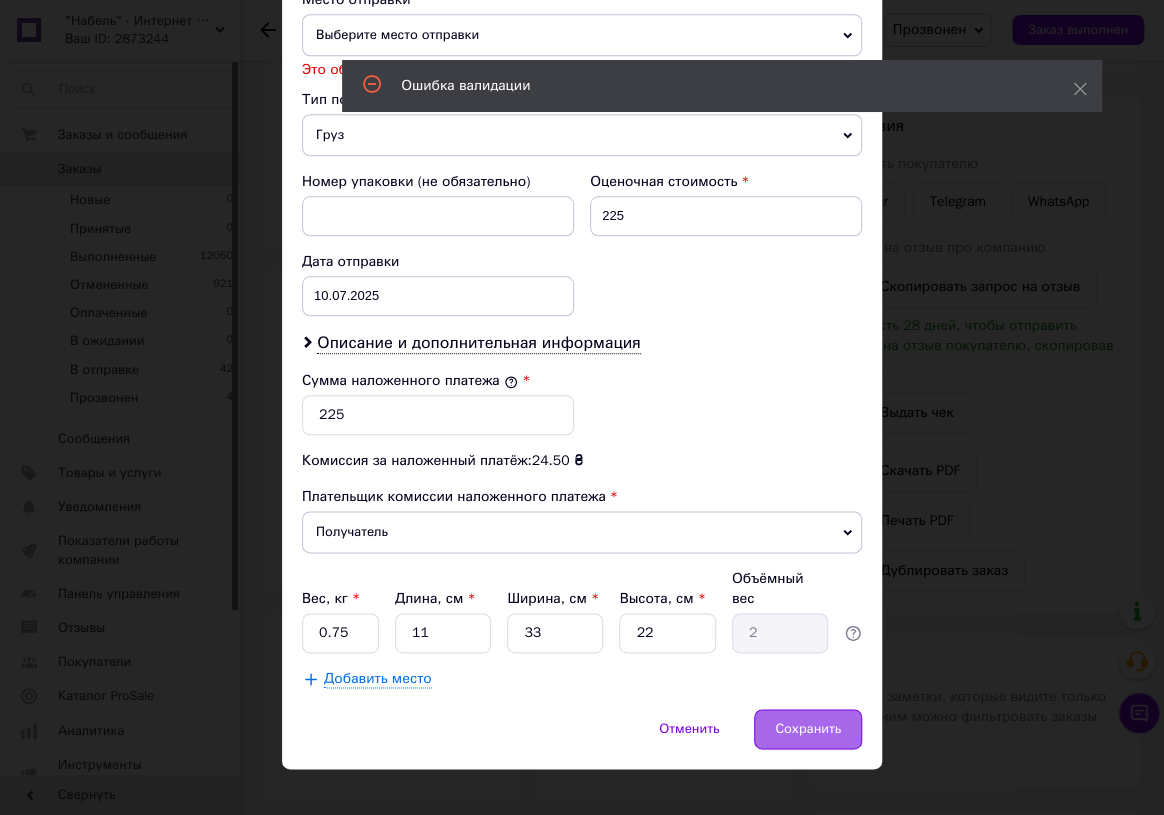 click on "Сохранить" at bounding box center [808, 729] 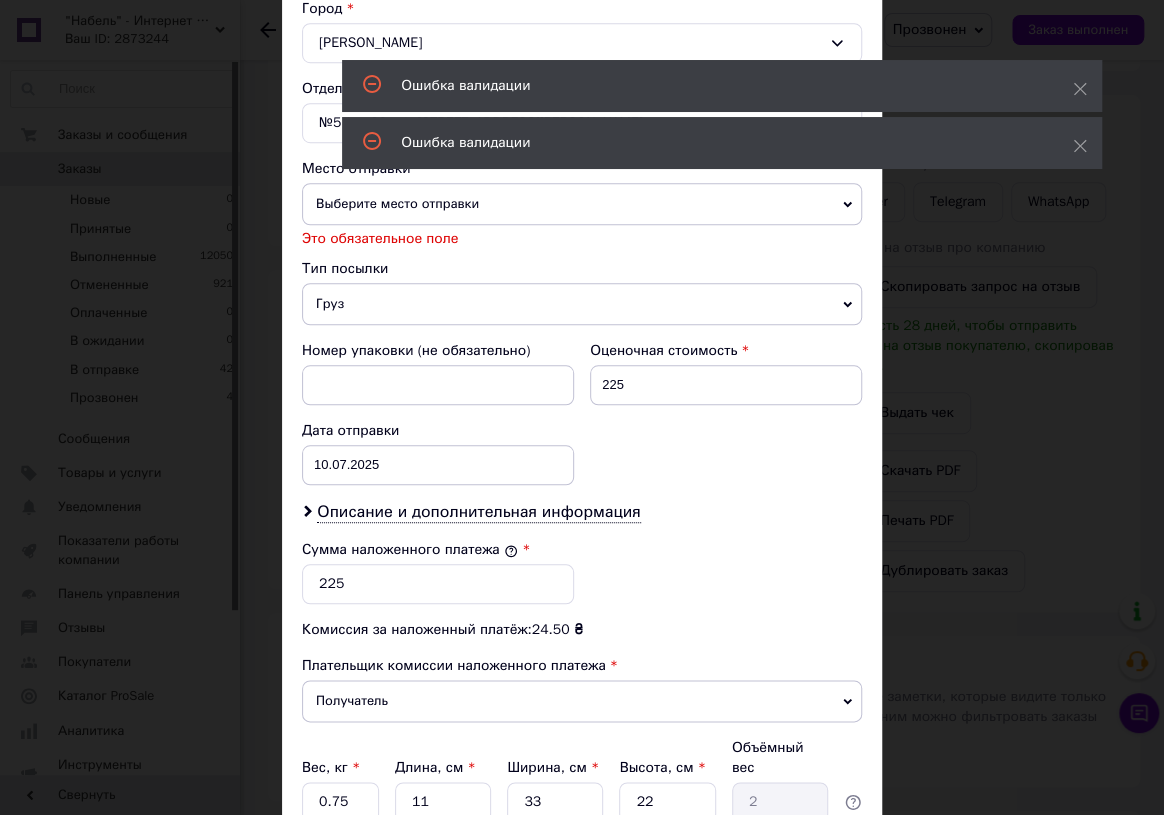 scroll, scrollTop: 725, scrollLeft: 0, axis: vertical 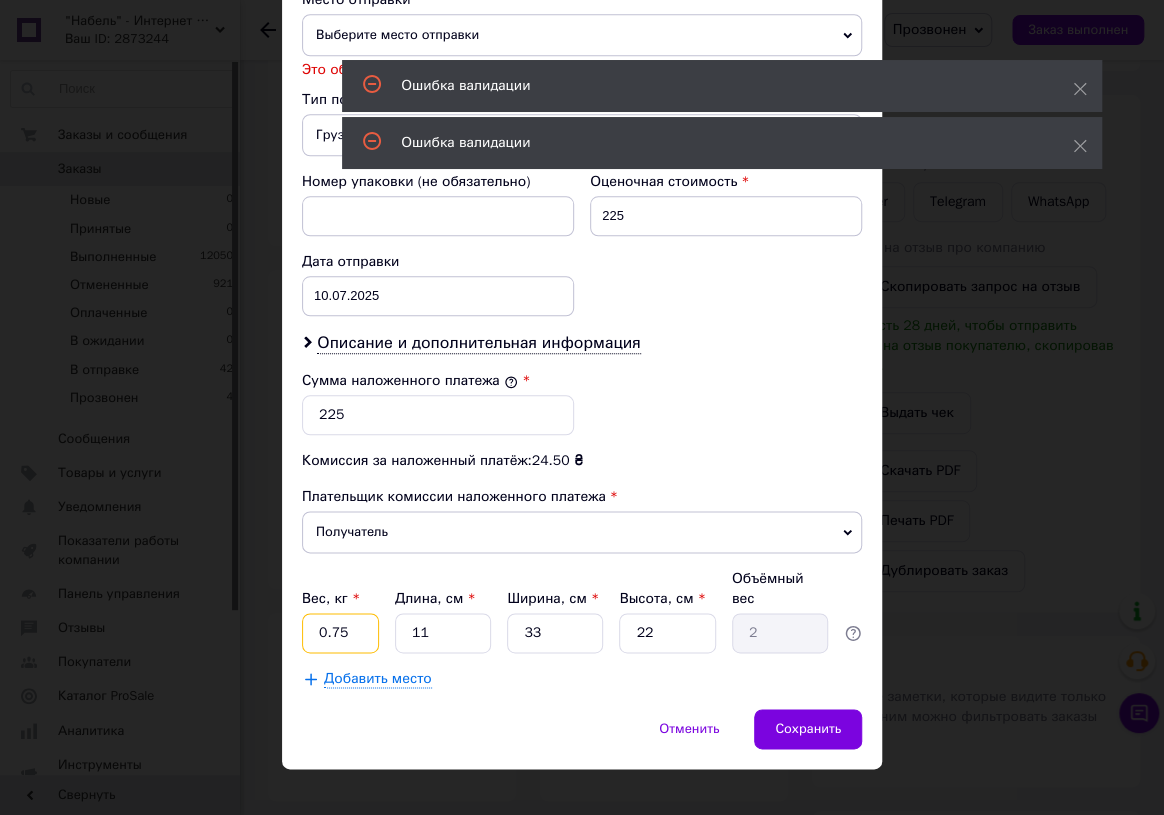 click on "0.75" at bounding box center [340, 633] 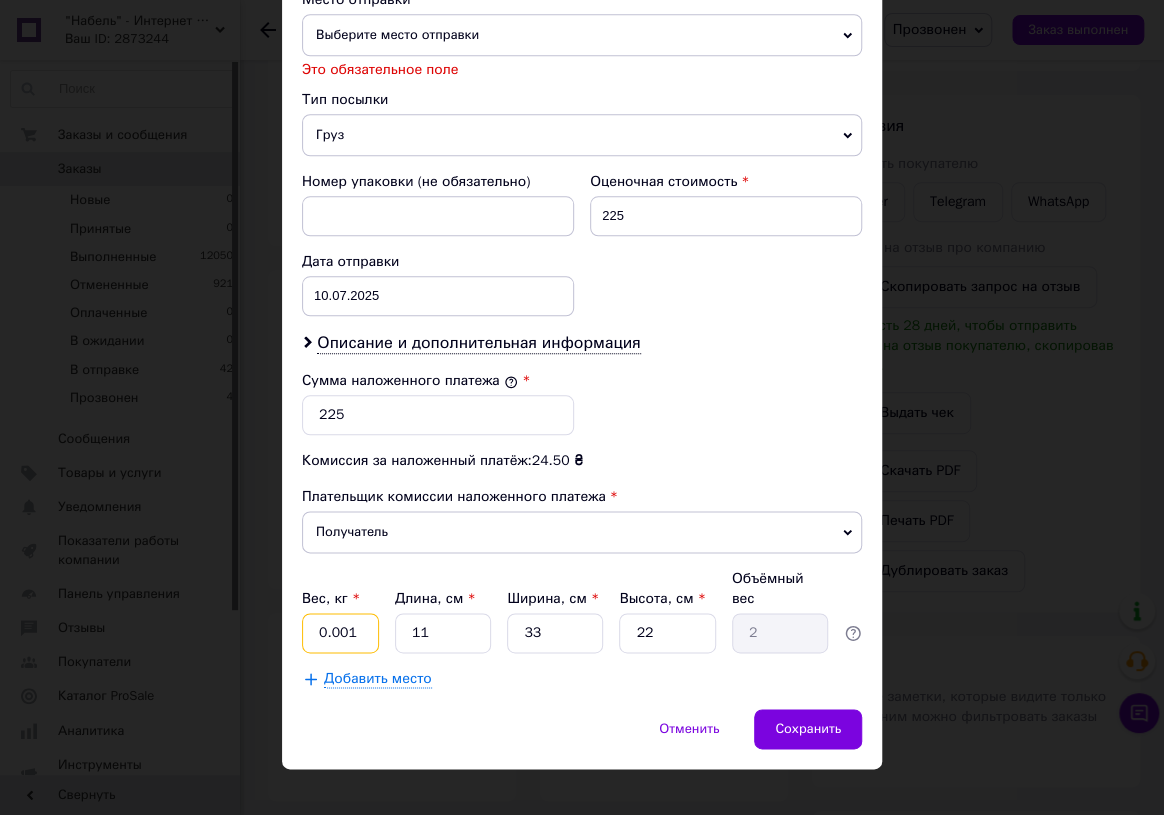 type on "0.001" 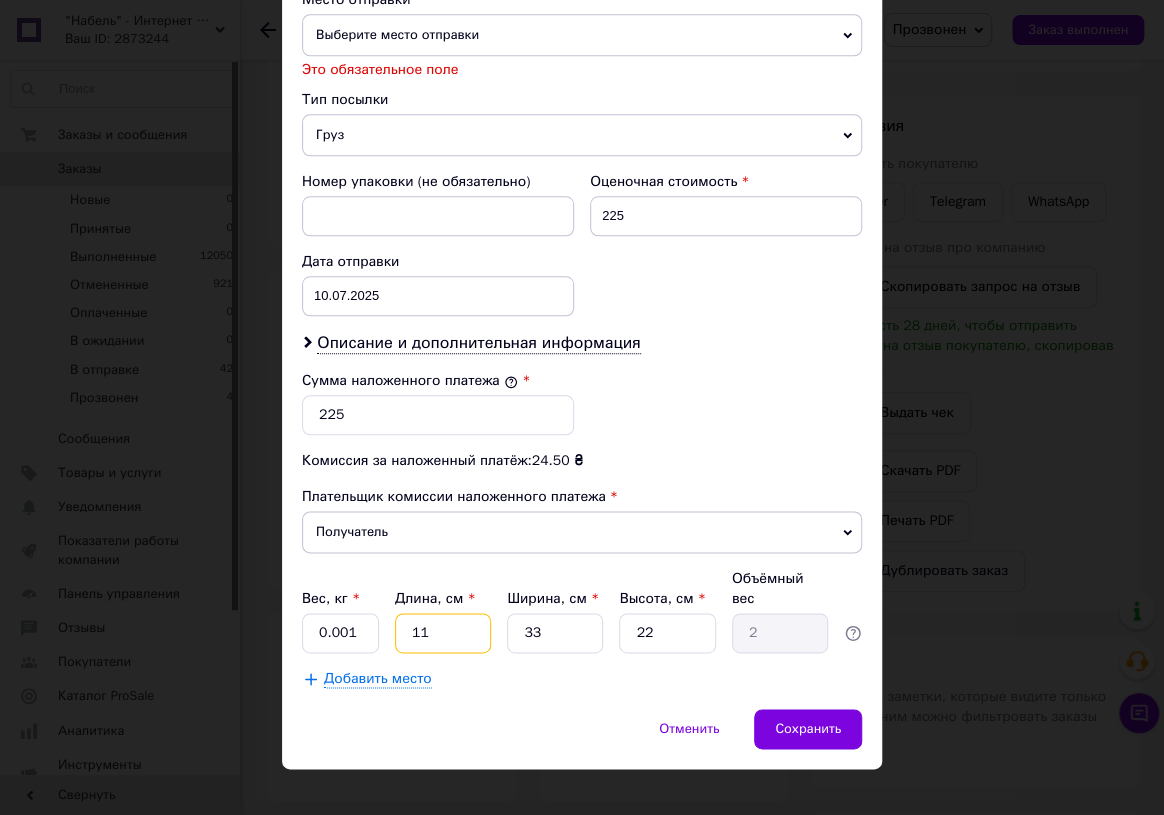 drag, startPoint x: 444, startPoint y: 620, endPoint x: 451, endPoint y: 611, distance: 11.401754 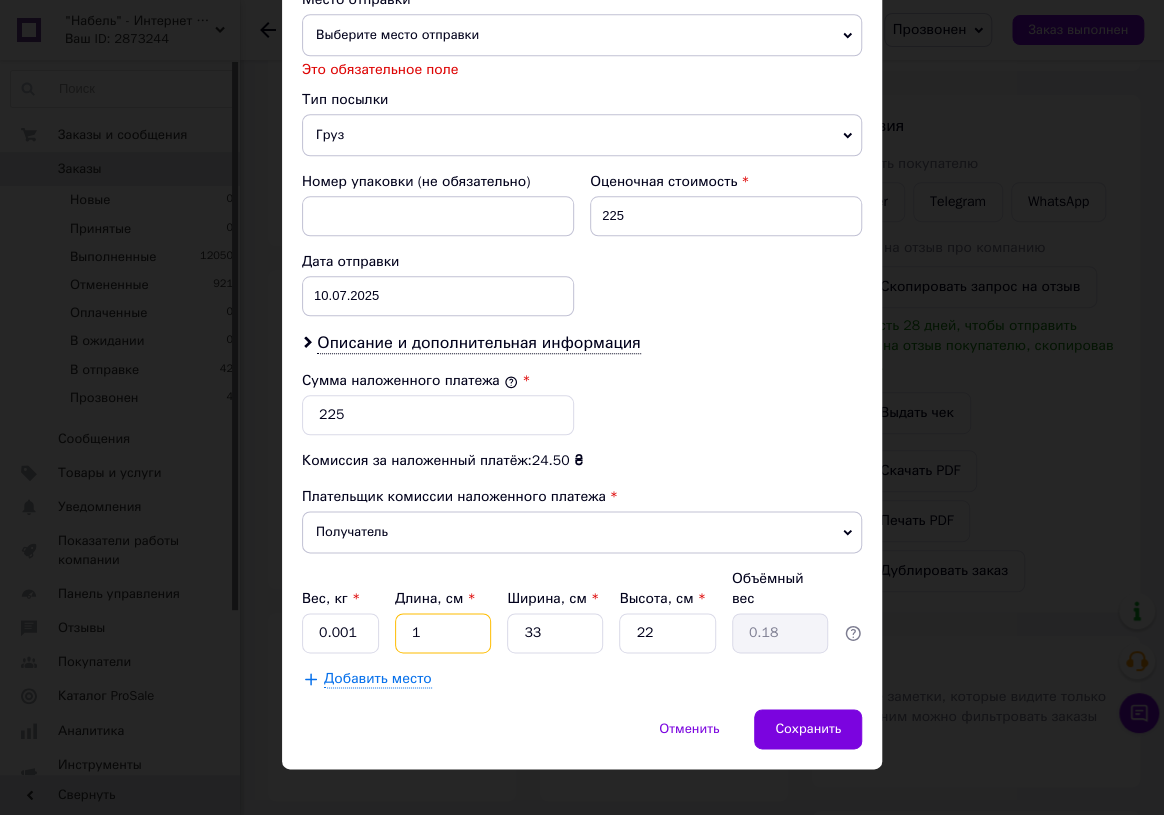 type 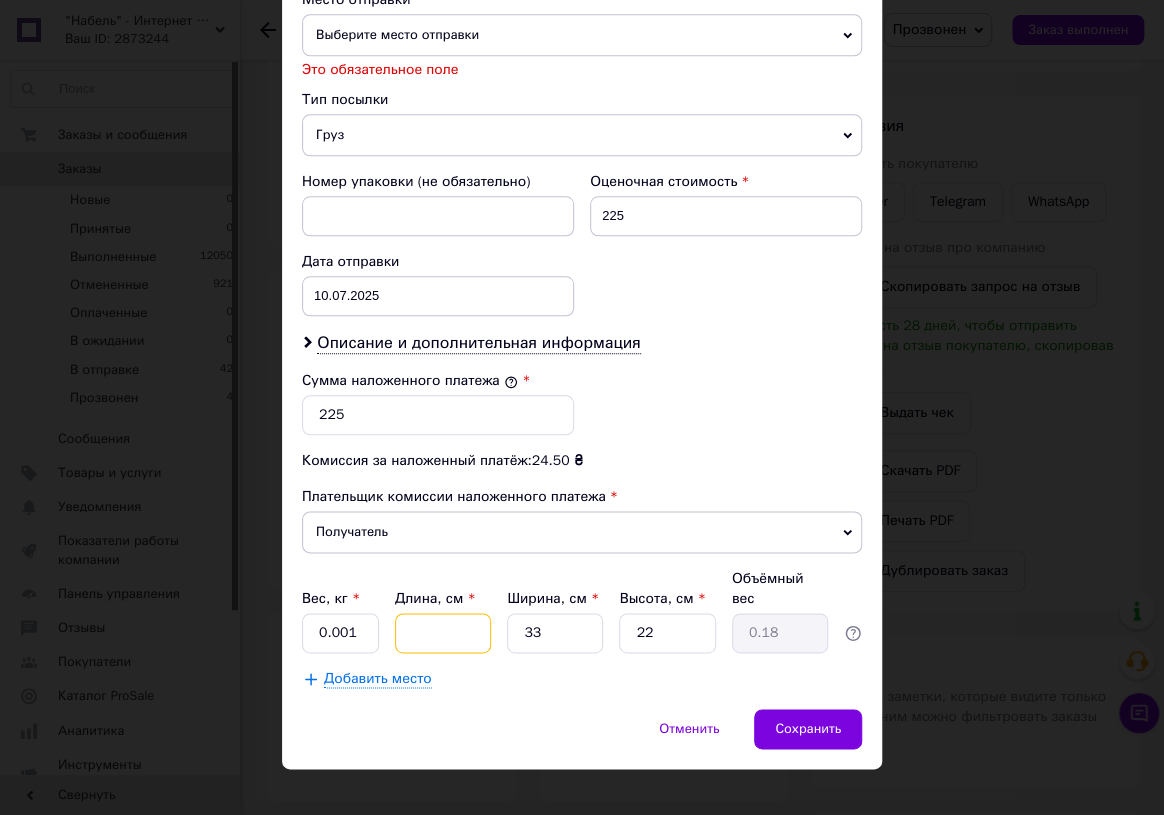 type 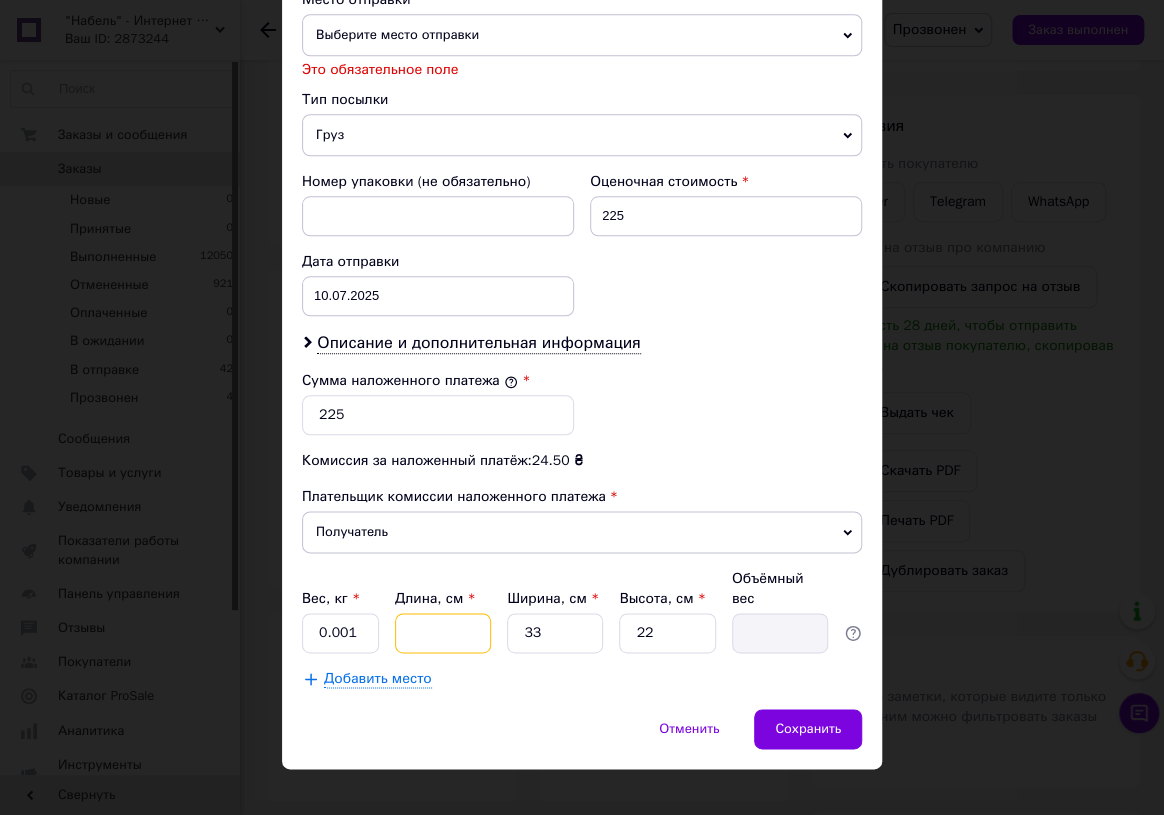 type on "0" 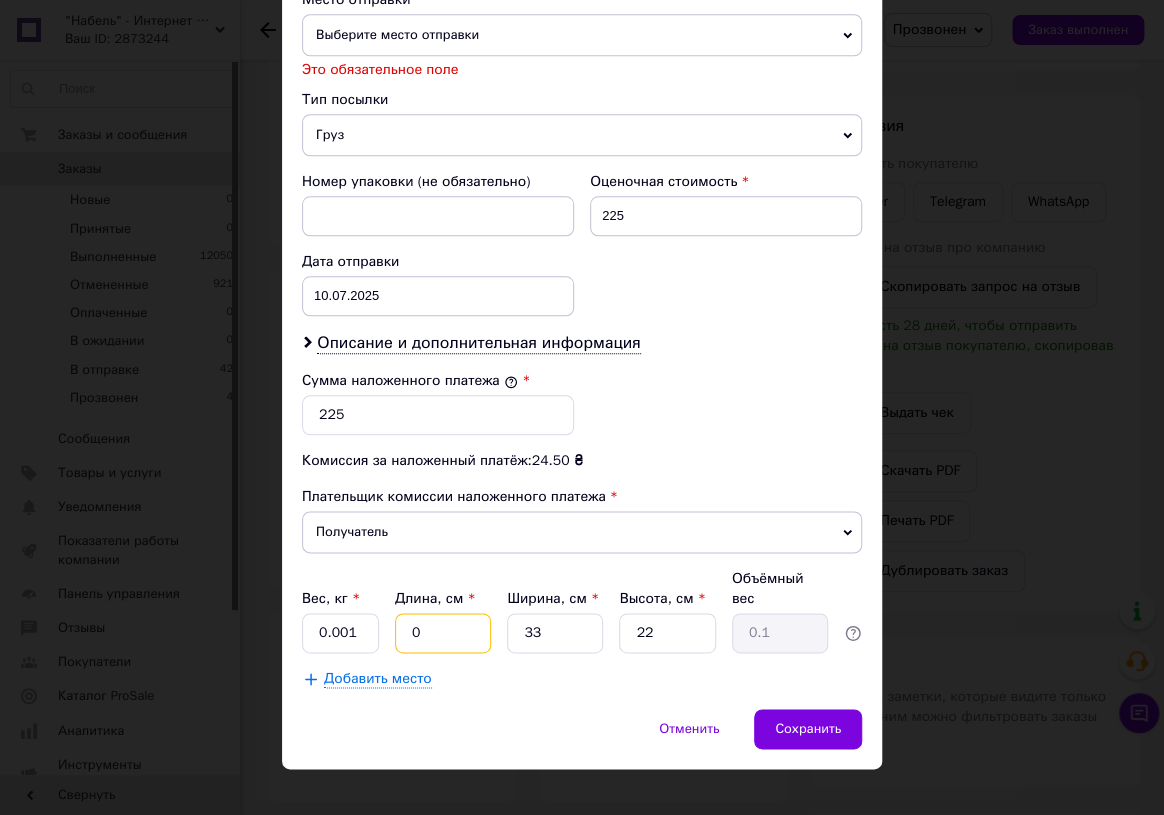 type on "0" 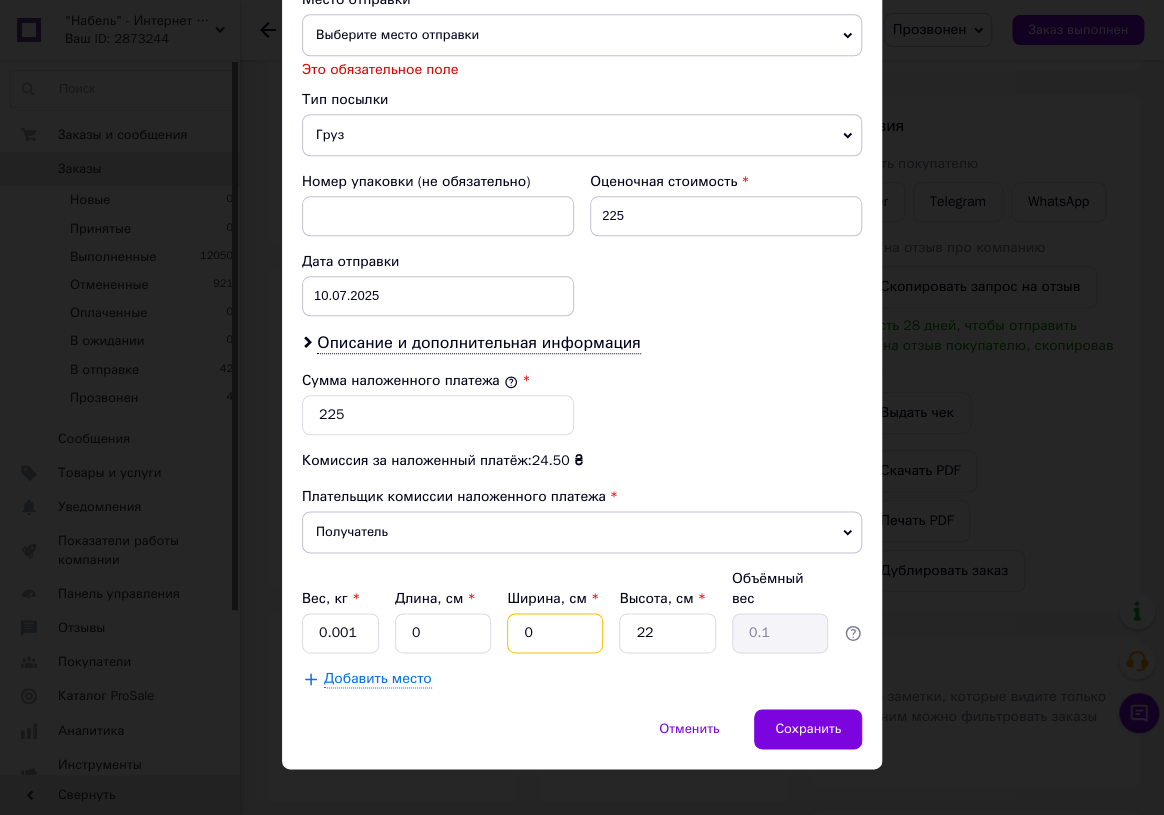 type on "0" 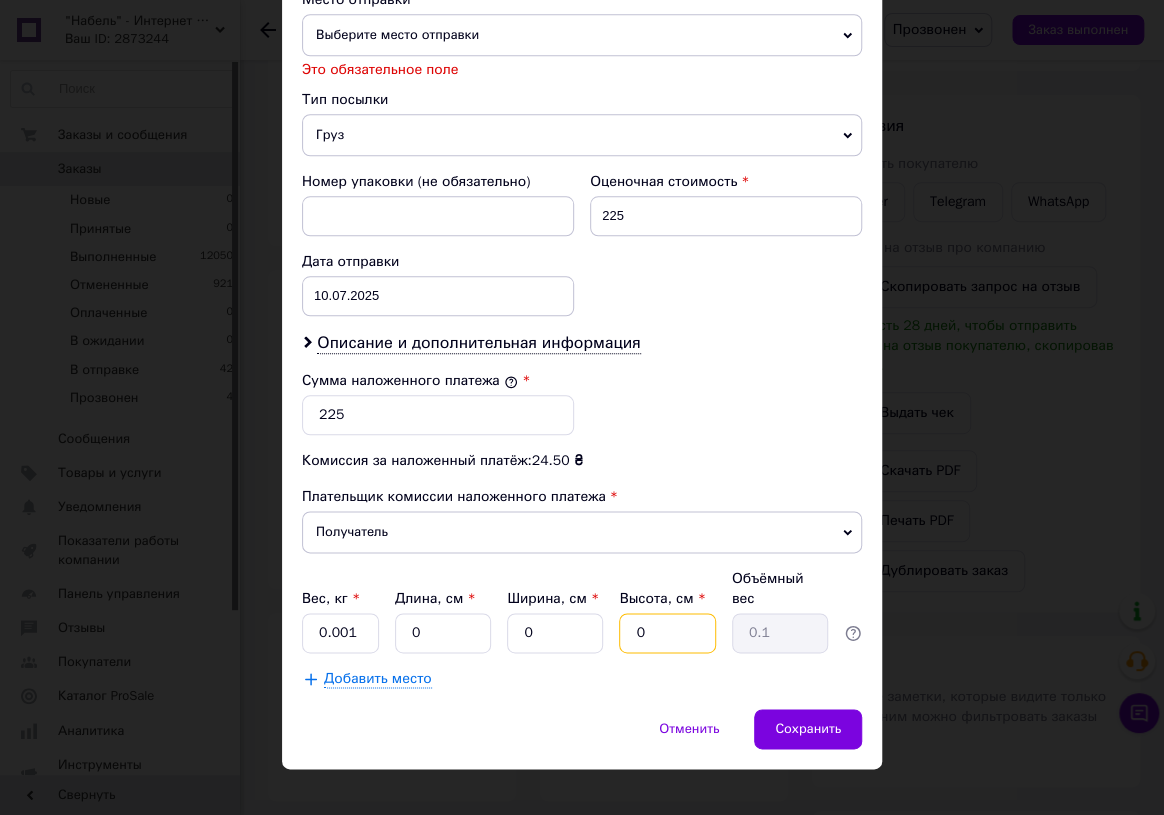 type on "0" 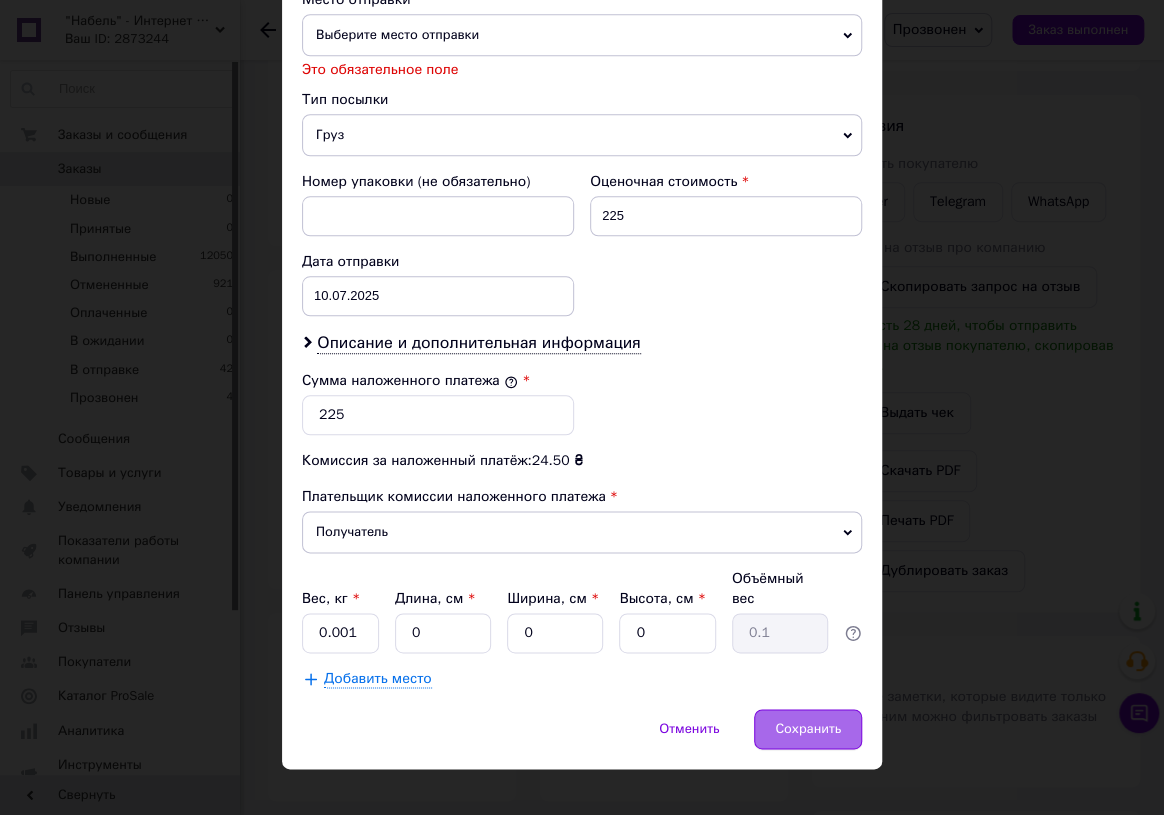 click on "Сохранить" at bounding box center [808, 729] 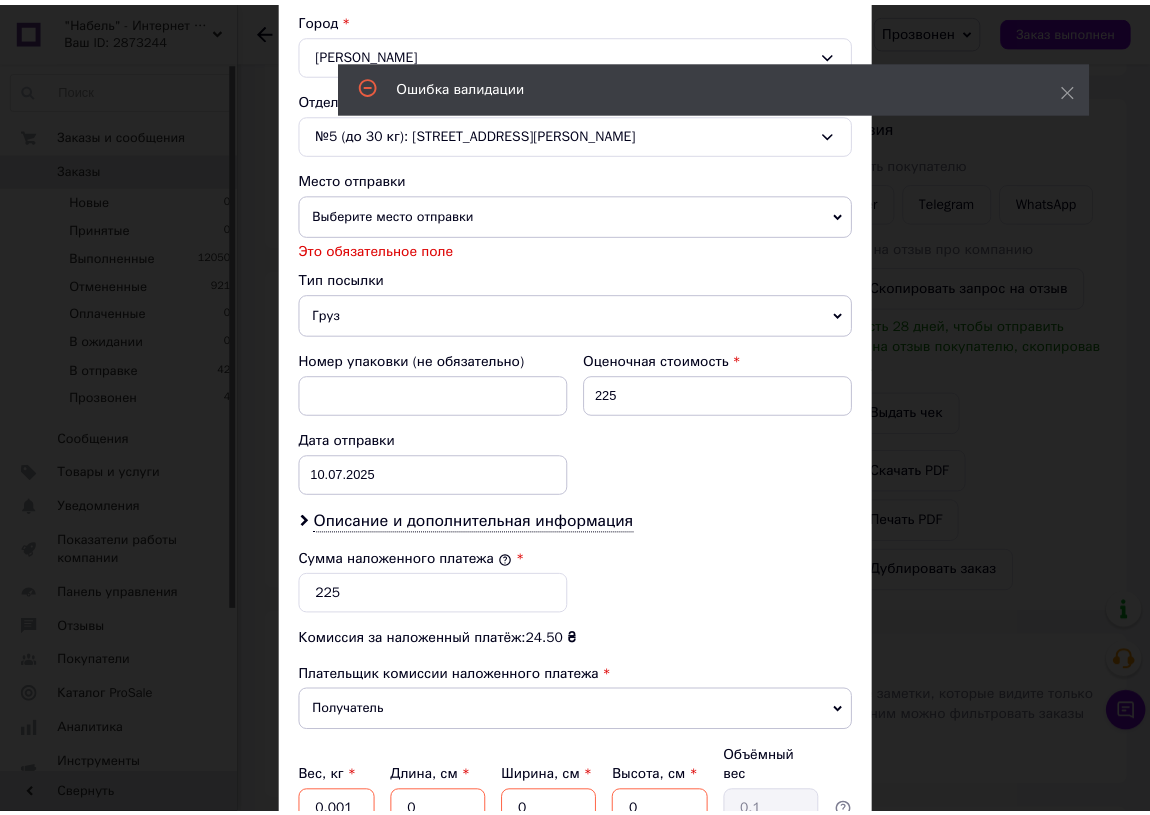 scroll, scrollTop: 809, scrollLeft: 0, axis: vertical 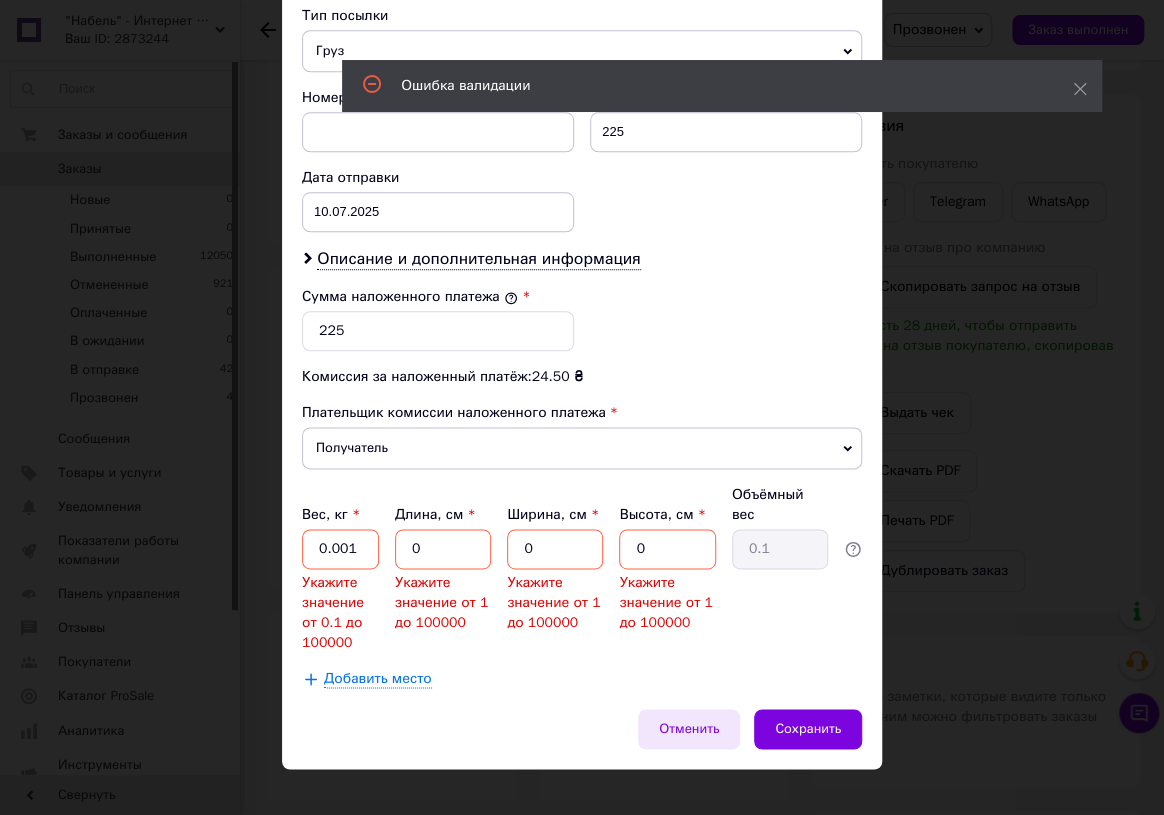 click on "Отменить" at bounding box center (689, 729) 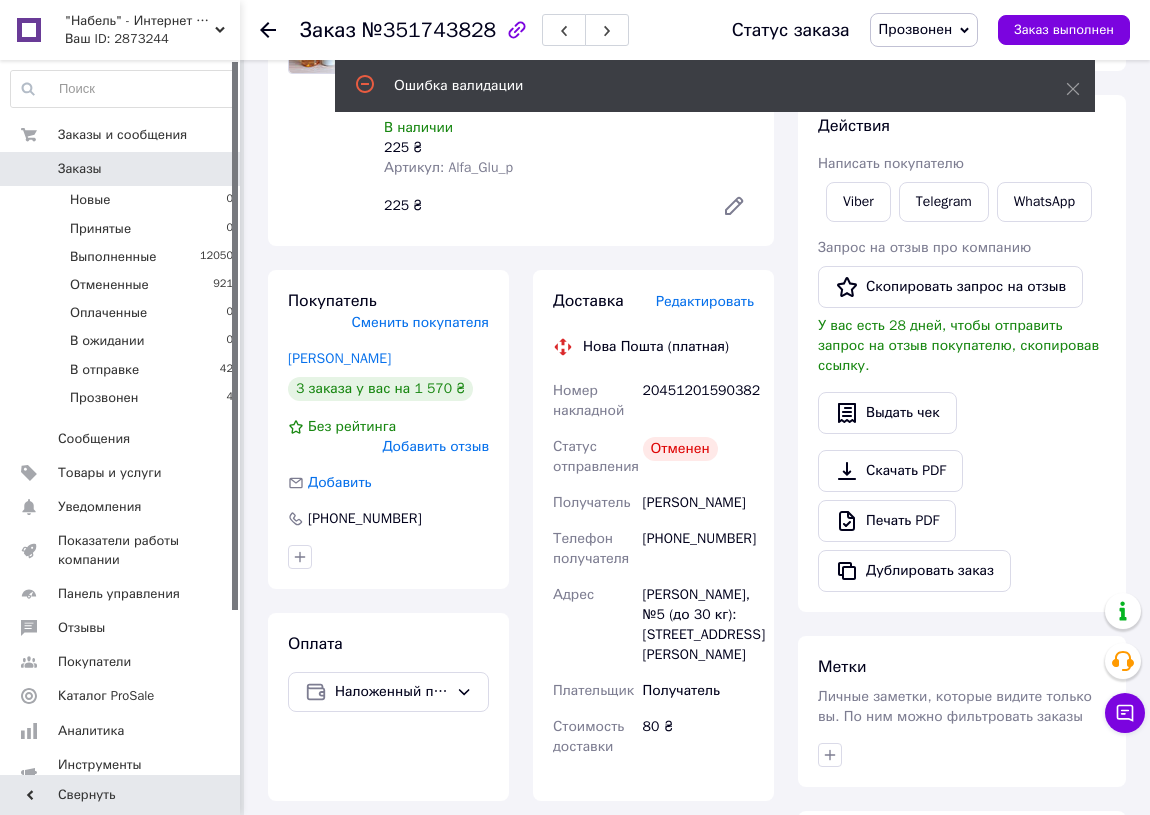 drag, startPoint x: 968, startPoint y: 20, endPoint x: 956, endPoint y: 48, distance: 30.463093 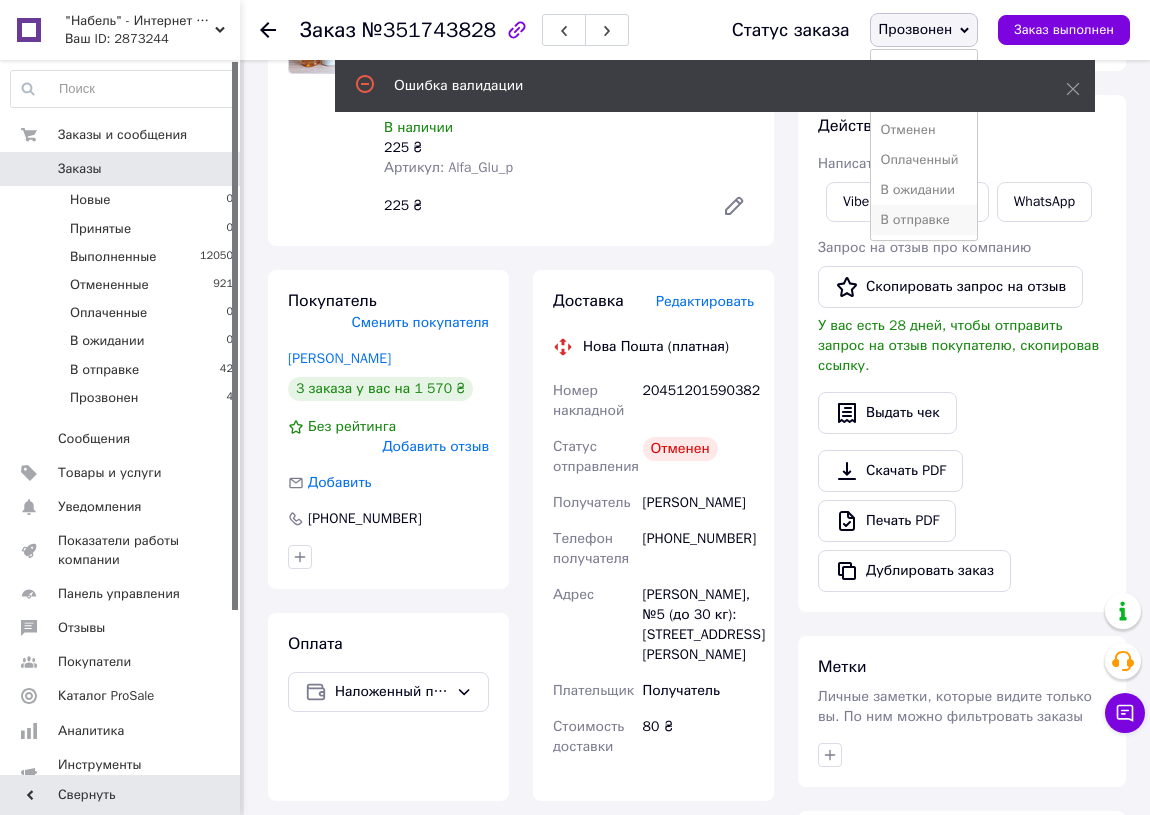 click on "В отправке" at bounding box center (924, 220) 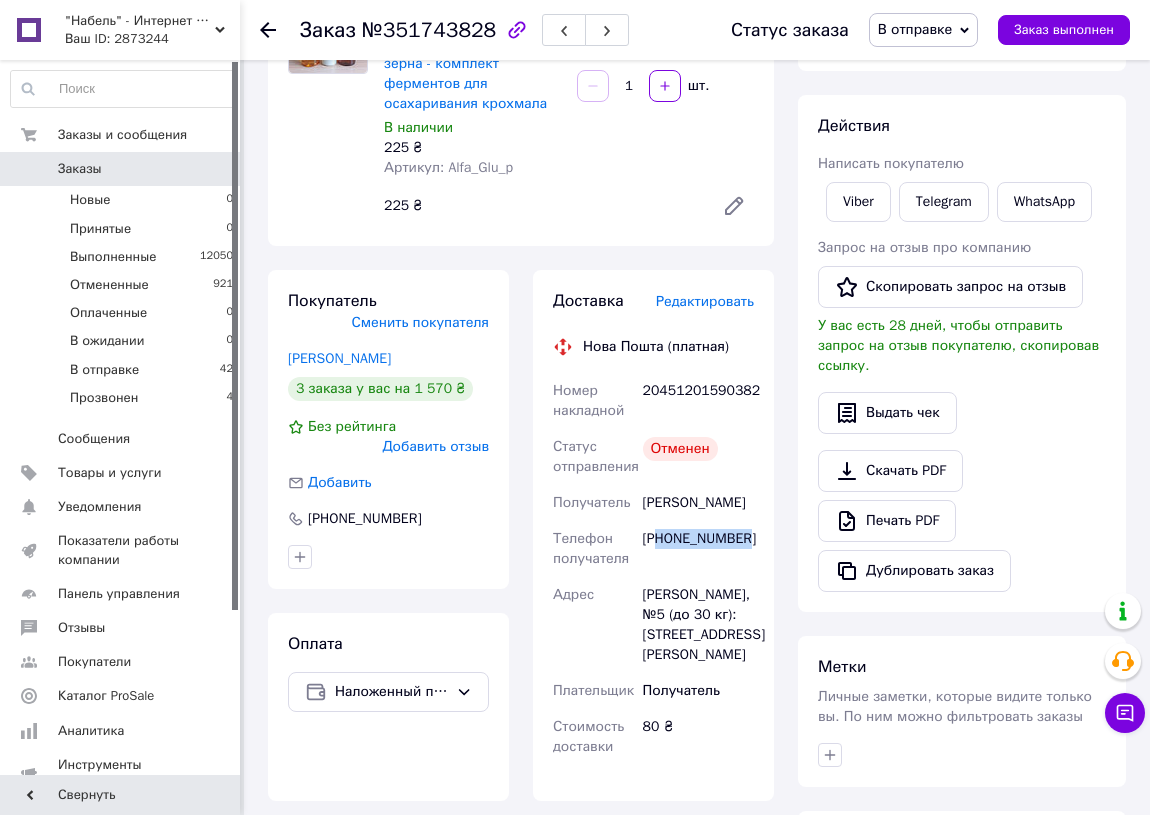 drag, startPoint x: 745, startPoint y: 554, endPoint x: 632, endPoint y: 554, distance: 113 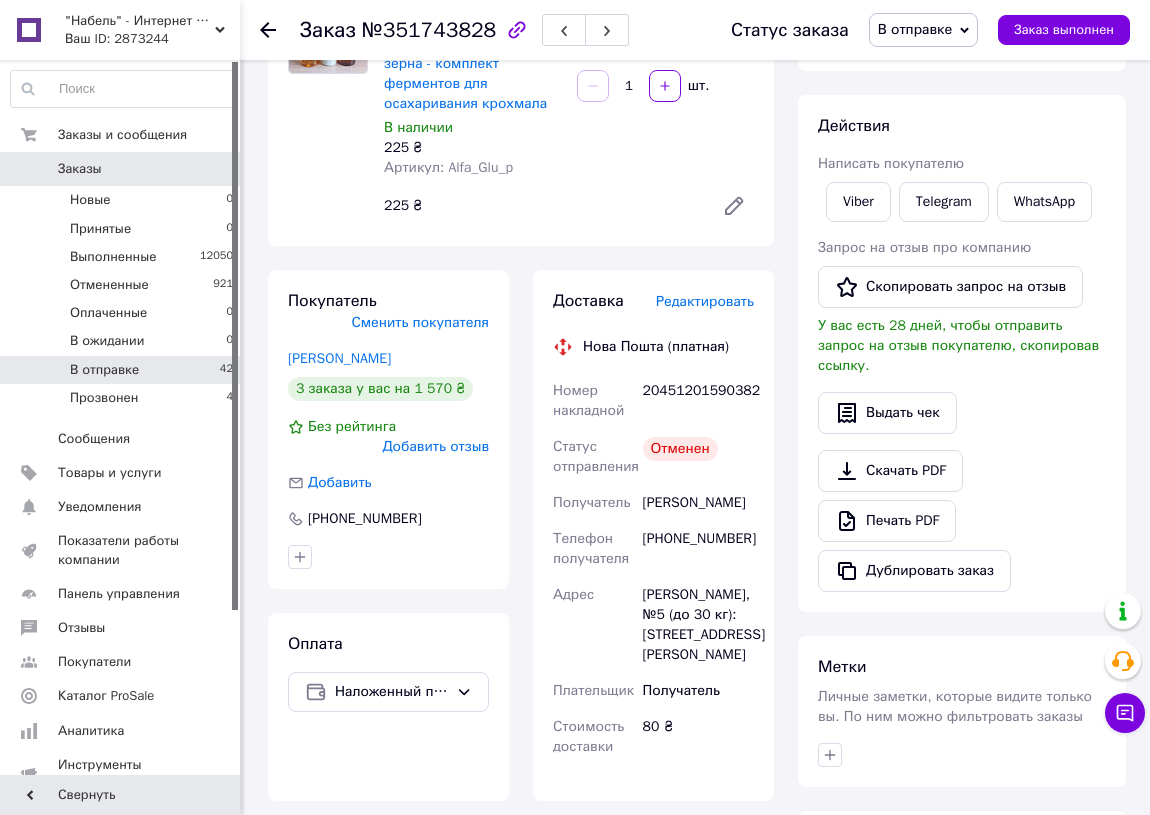 click on "В отправке 42" at bounding box center [122, 370] 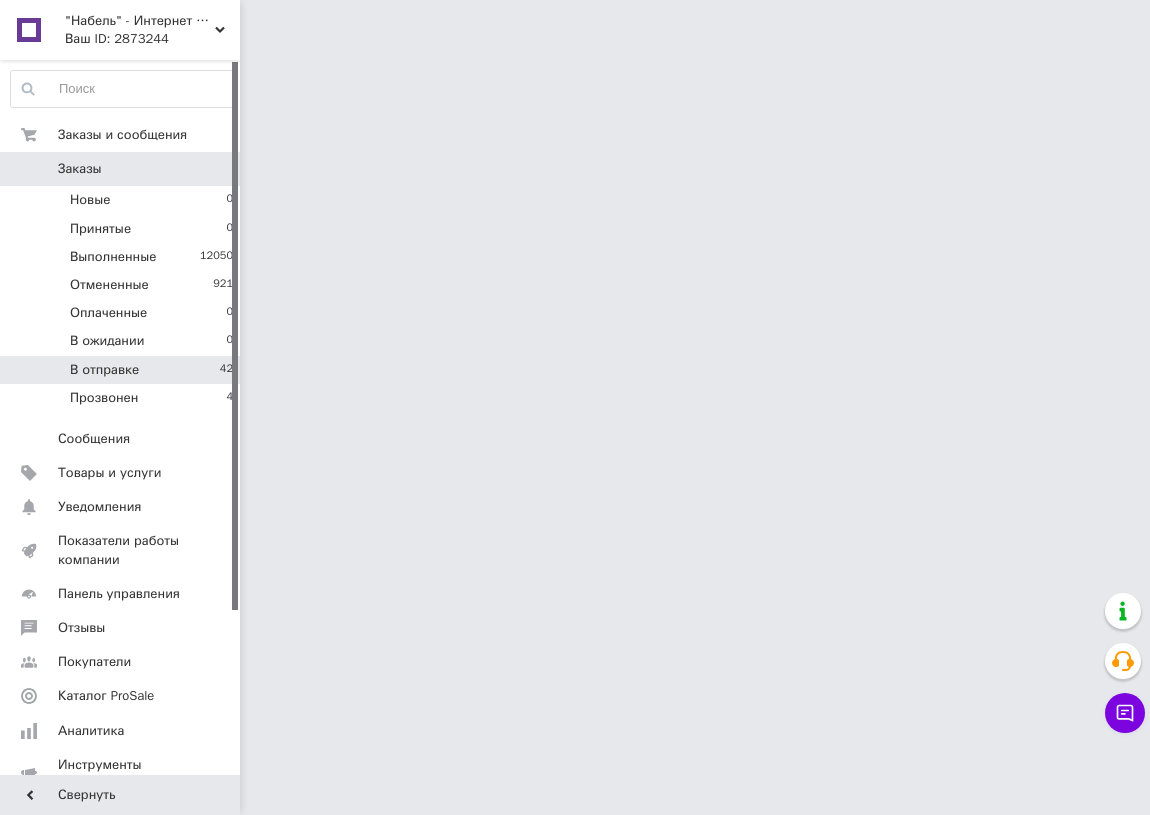 scroll, scrollTop: 0, scrollLeft: 0, axis: both 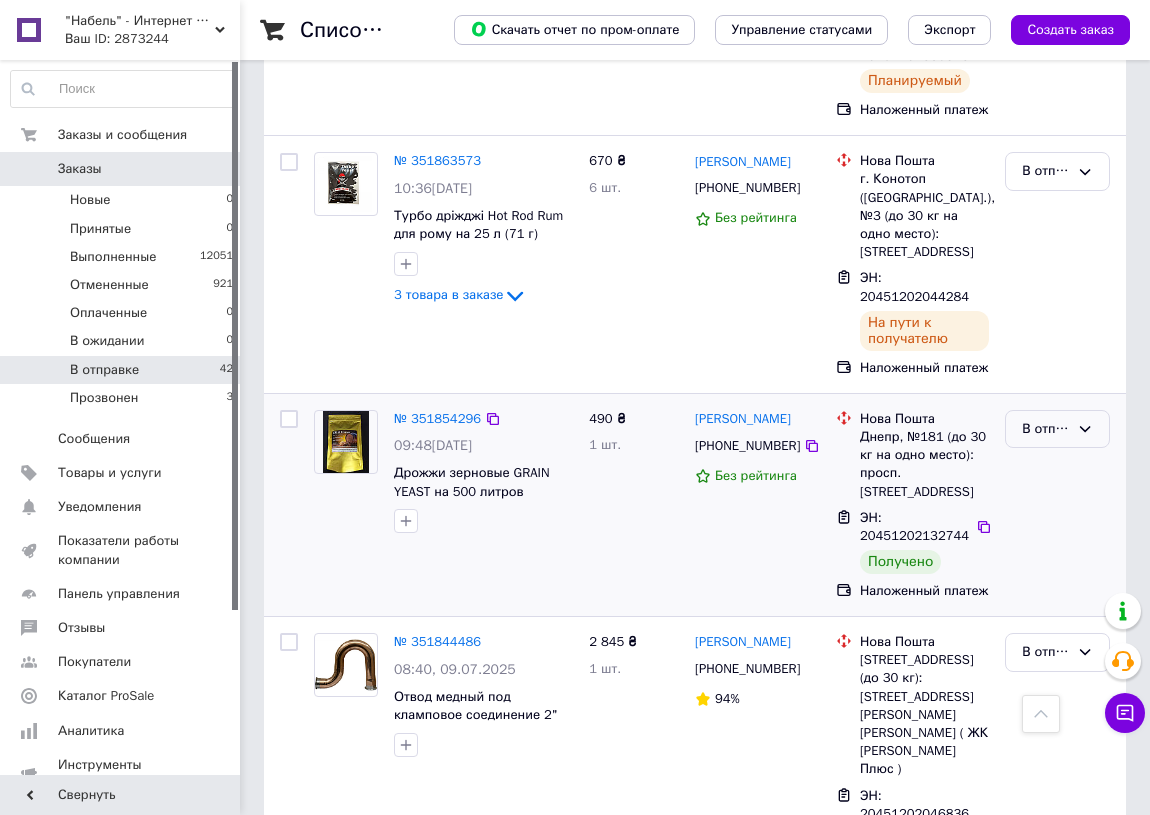 click 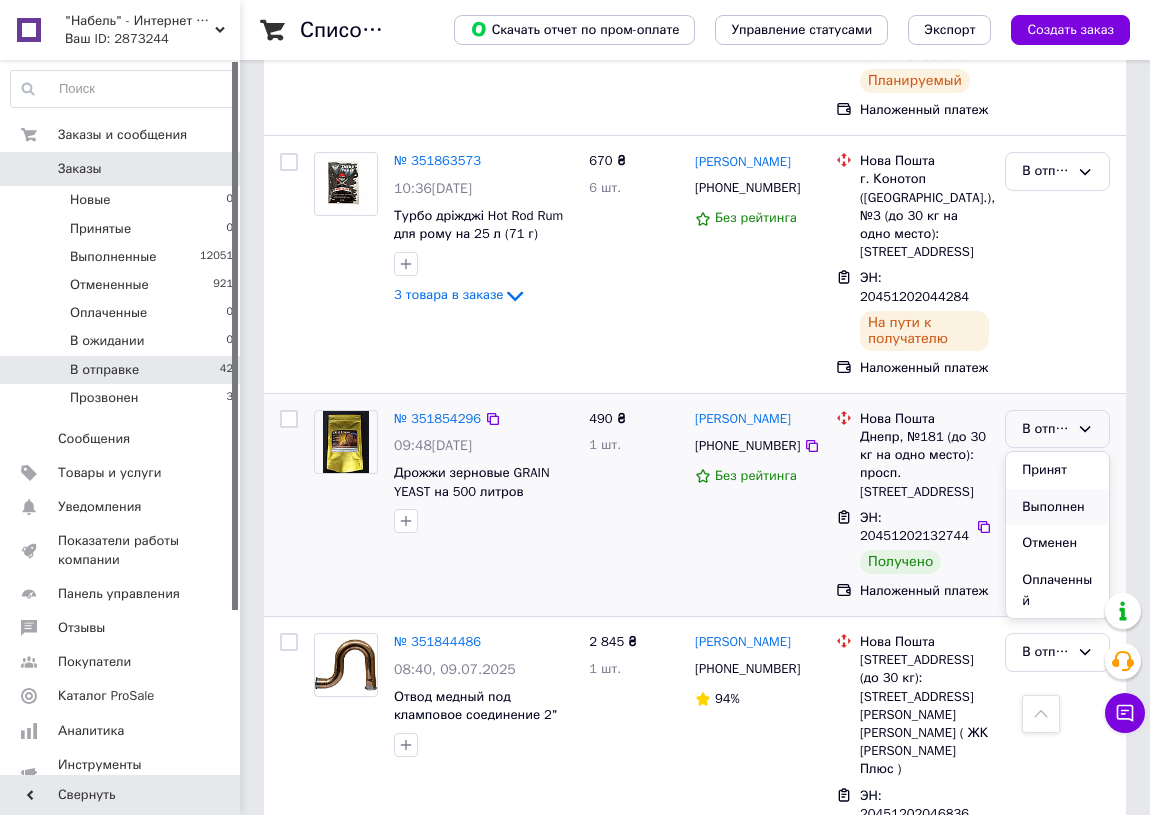click on "Выполнен" at bounding box center (1057, 507) 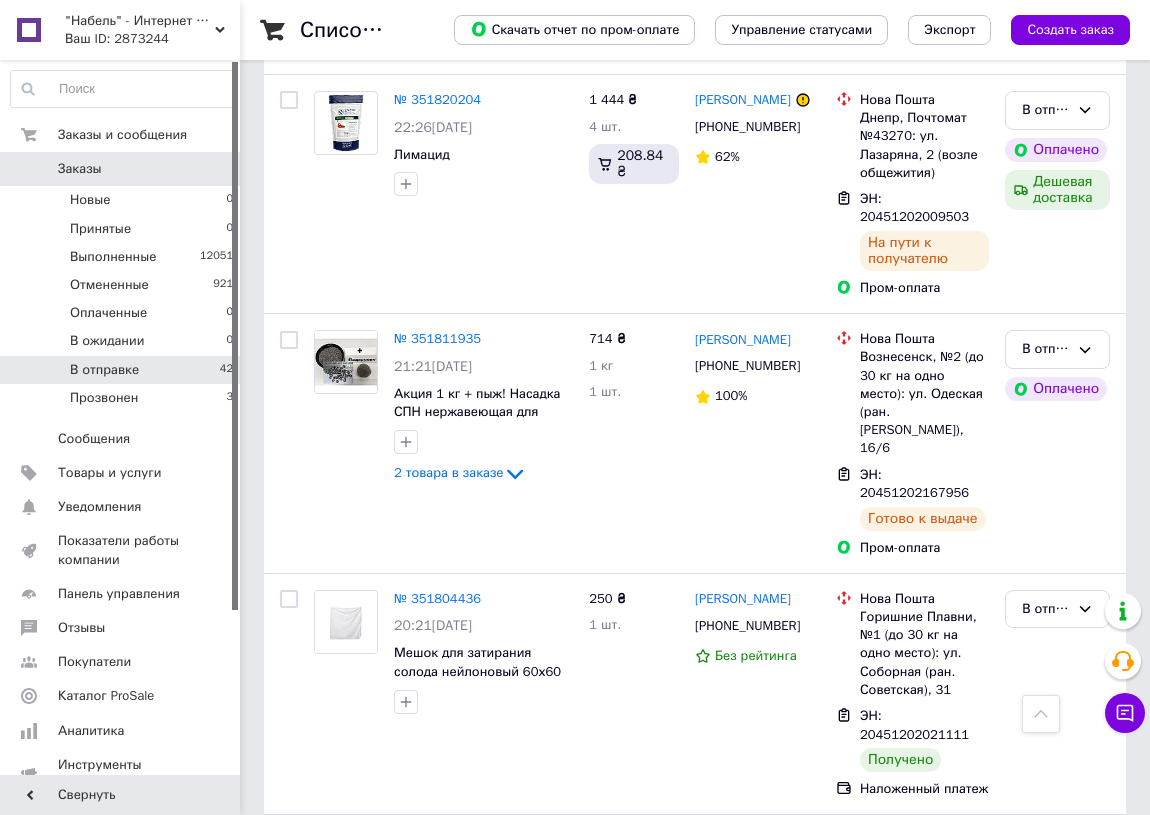 scroll, scrollTop: 3545, scrollLeft: 0, axis: vertical 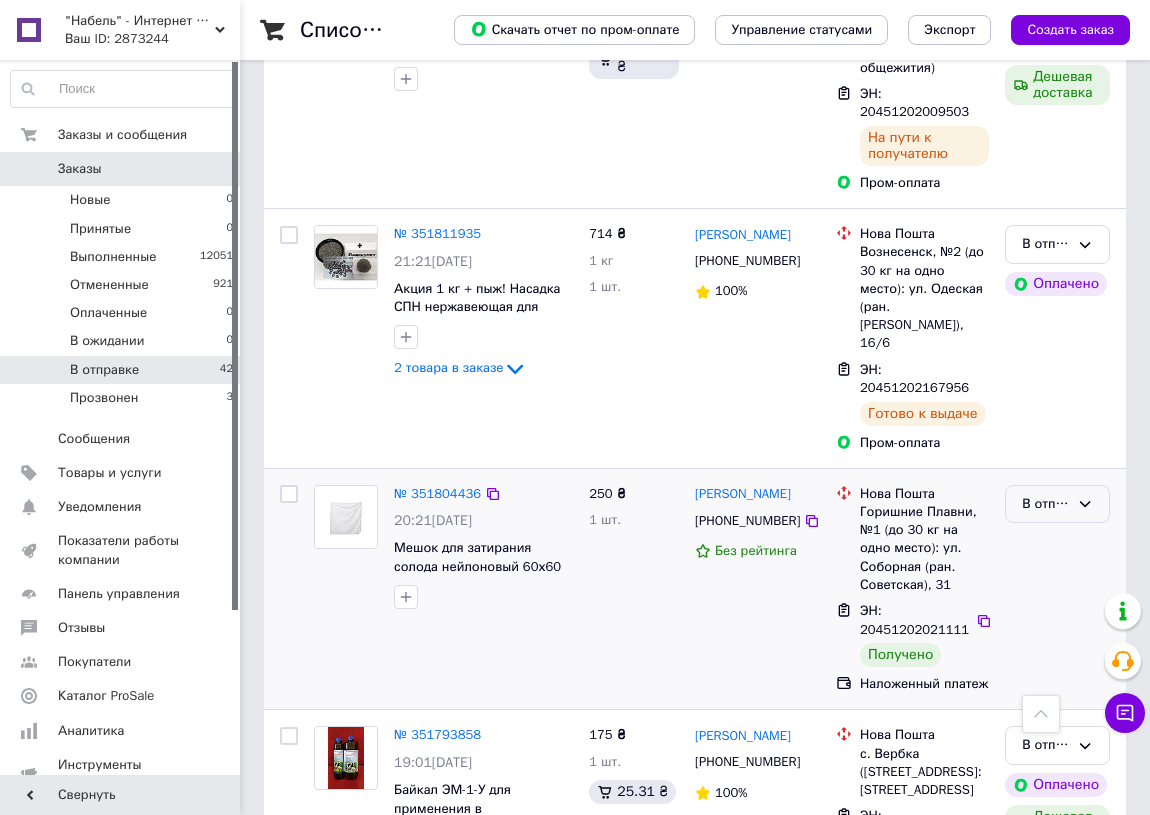 click 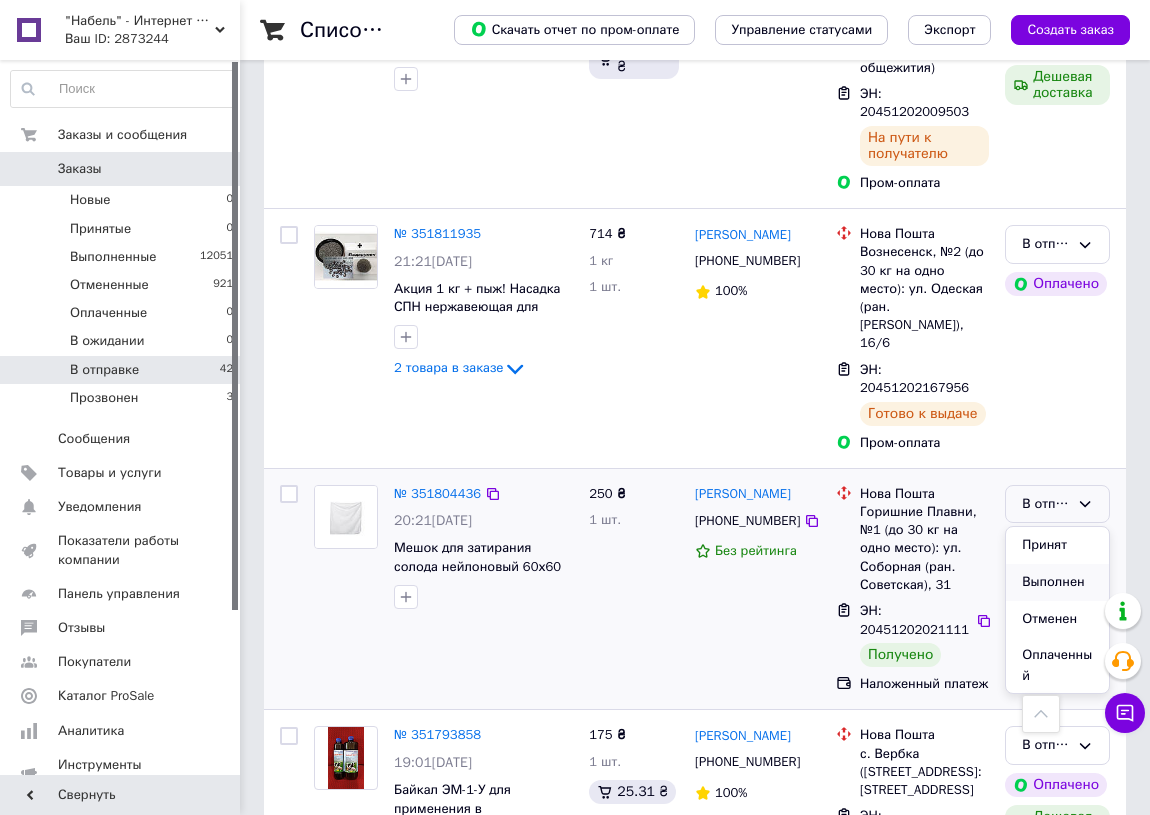 click on "Выполнен" at bounding box center [1057, 582] 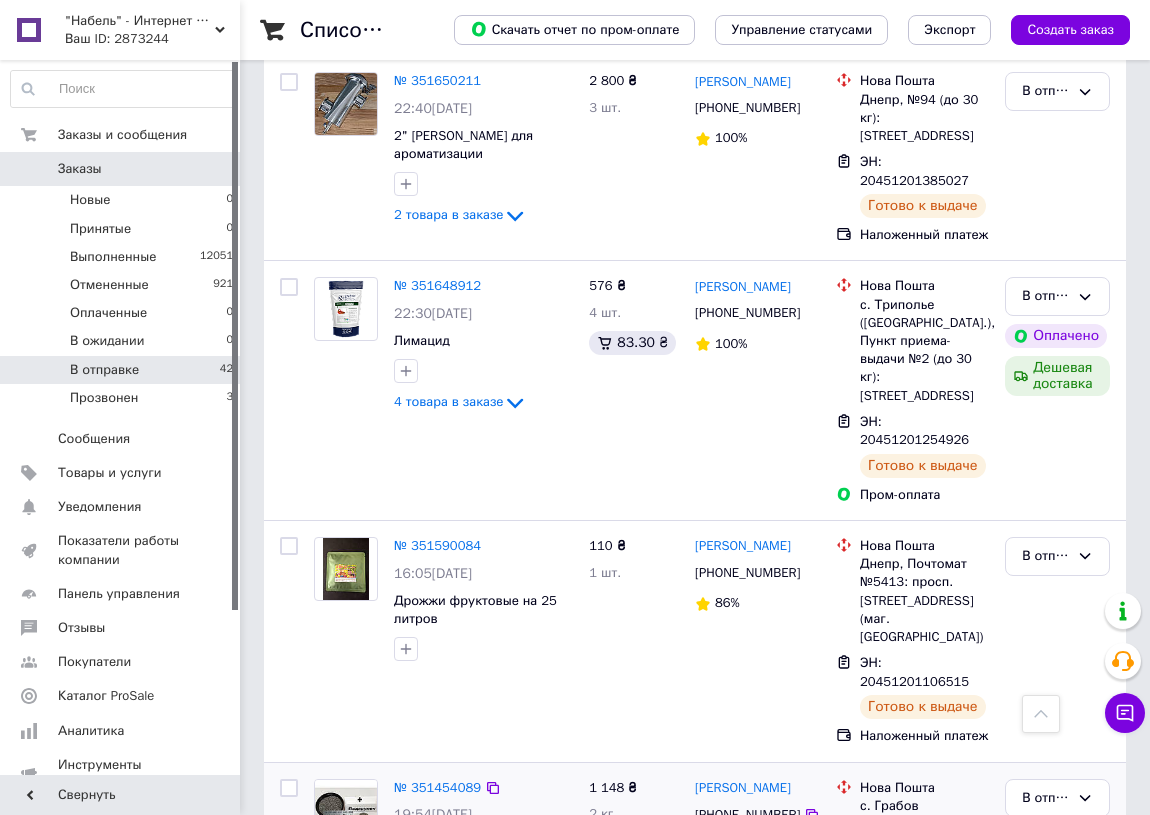 scroll, scrollTop: 4636, scrollLeft: 0, axis: vertical 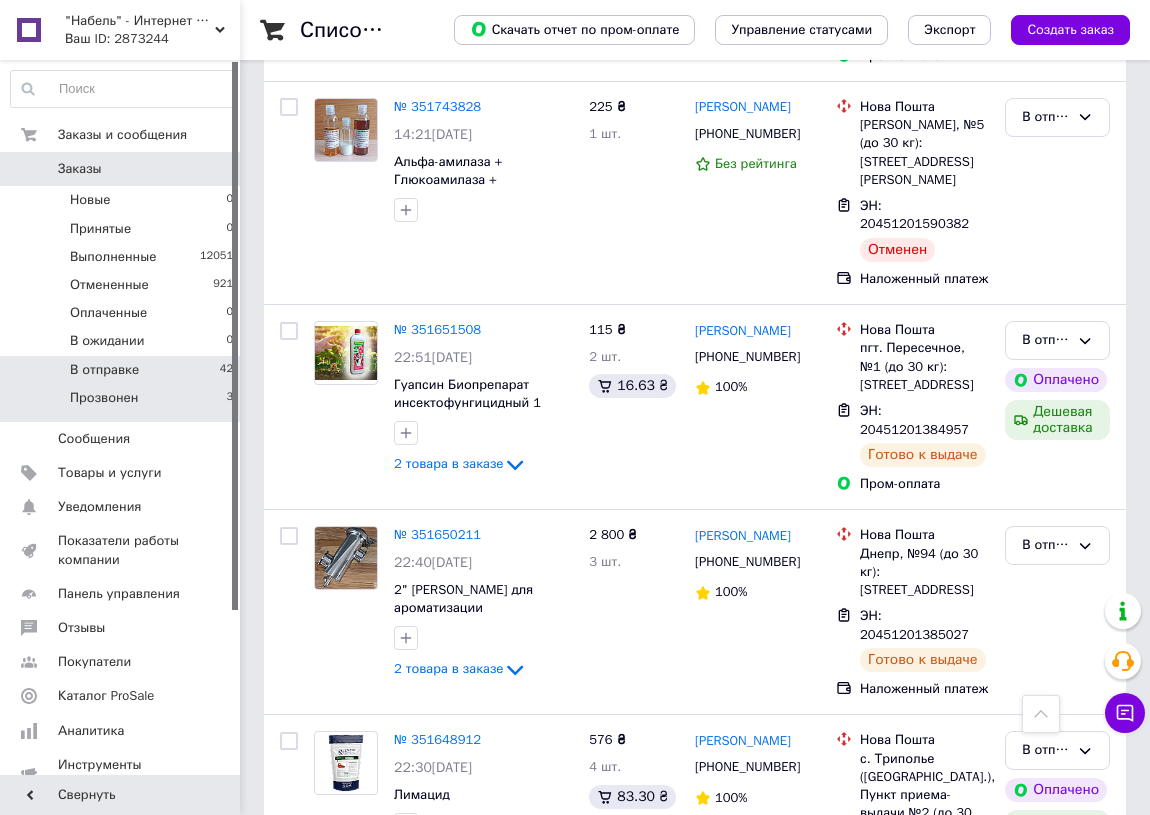 click on "Прозвонен" at bounding box center [104, 398] 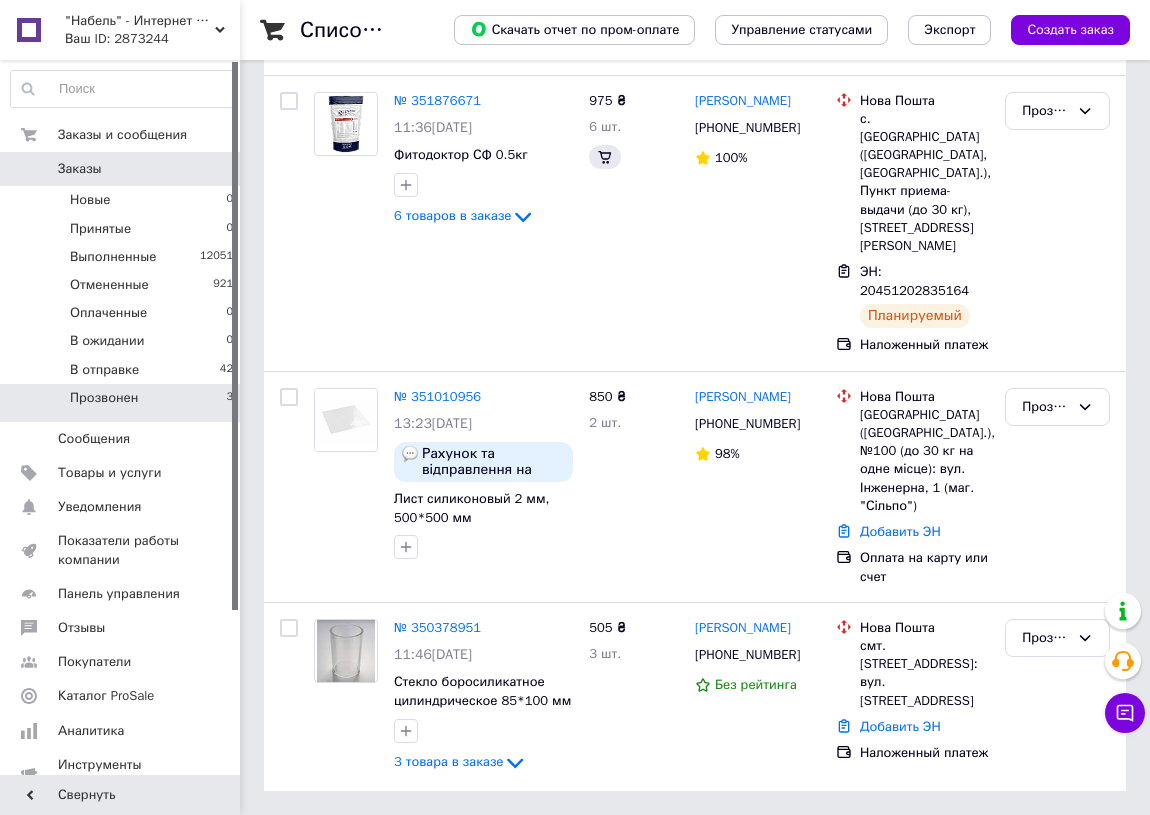 scroll, scrollTop: 0, scrollLeft: 0, axis: both 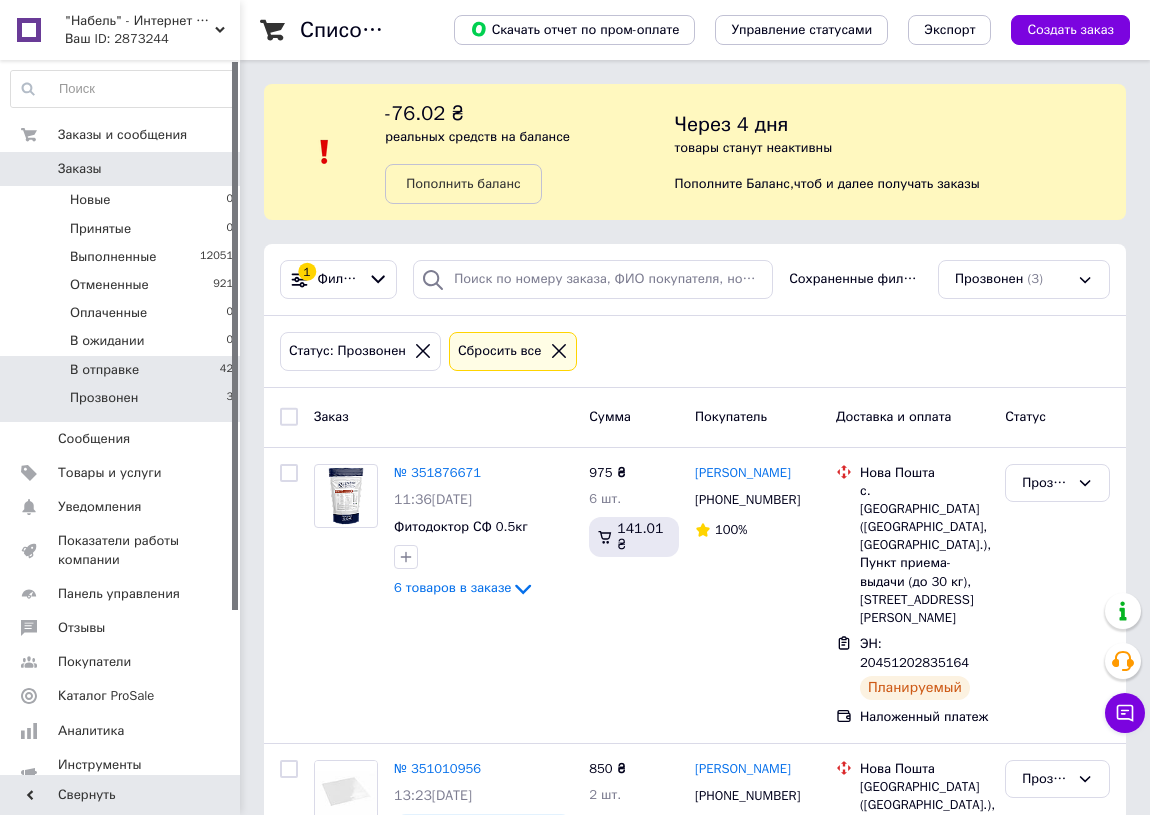 click on "В отправке" at bounding box center [104, 370] 